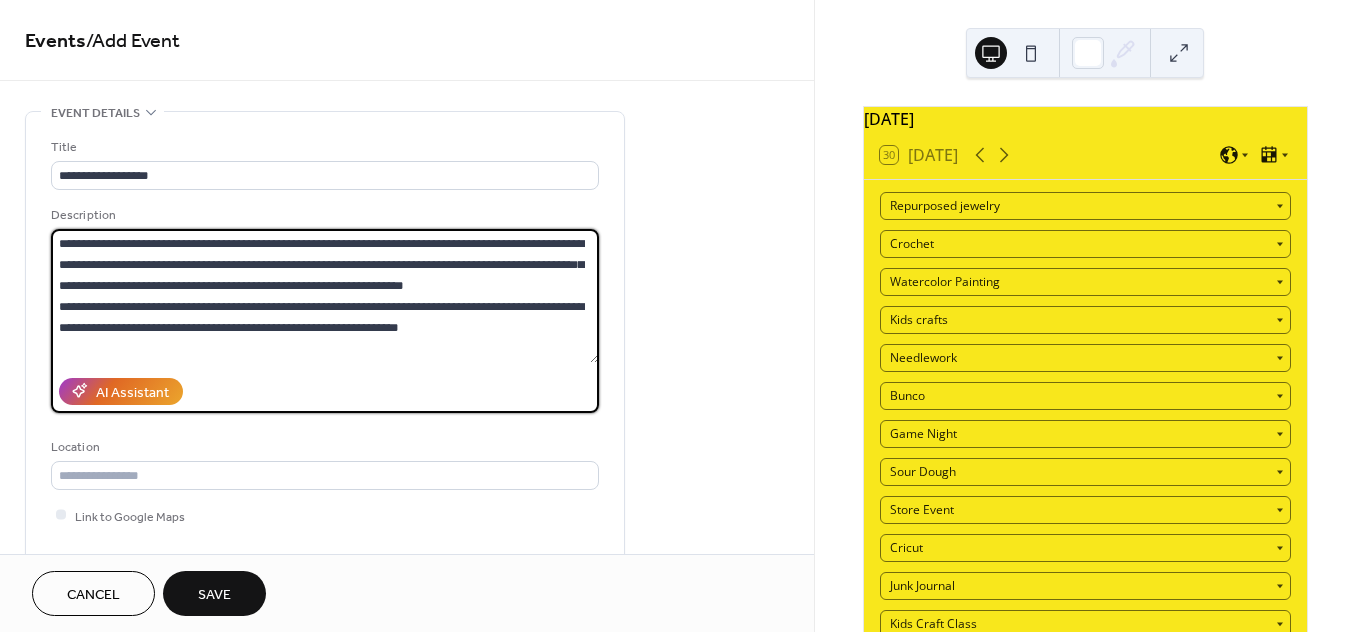 scroll, scrollTop: 0, scrollLeft: 0, axis: both 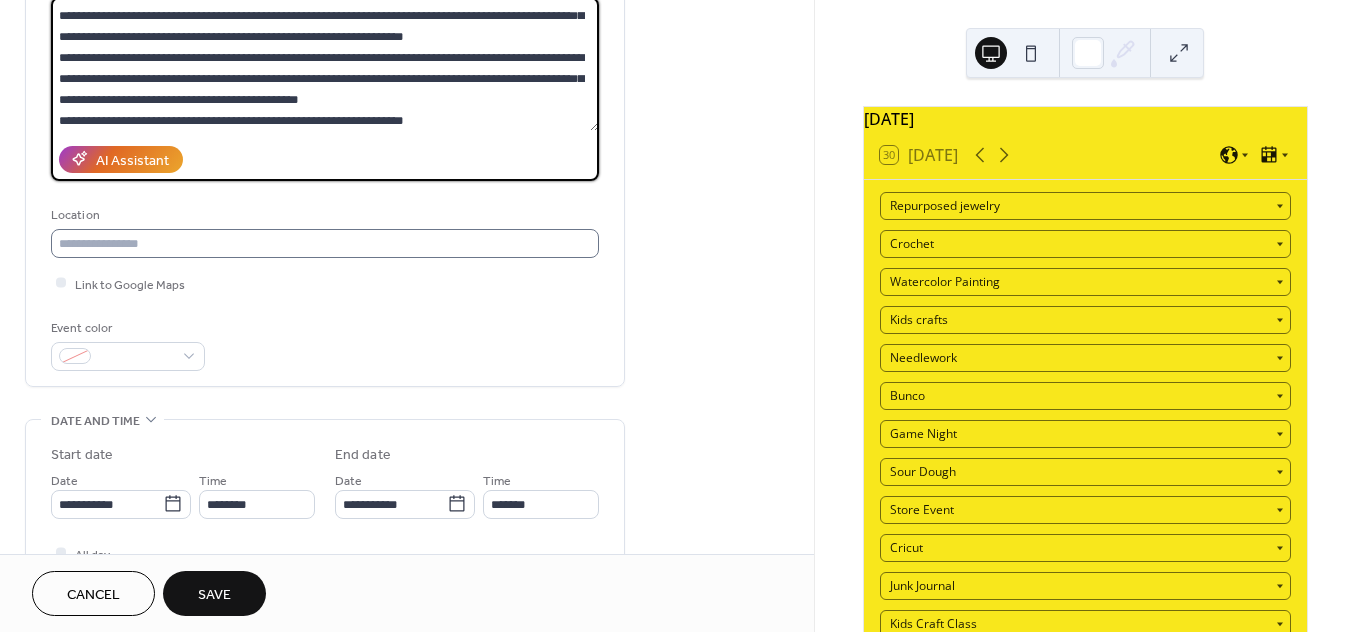 type on "**********" 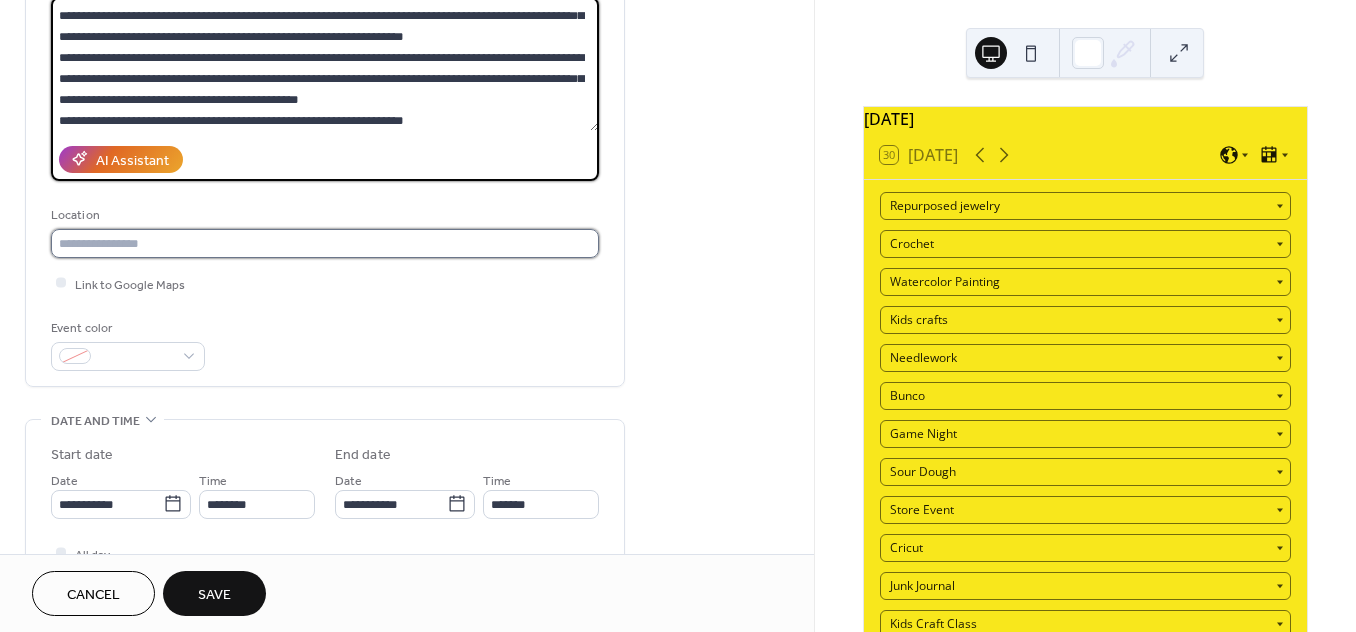 click at bounding box center (325, 243) 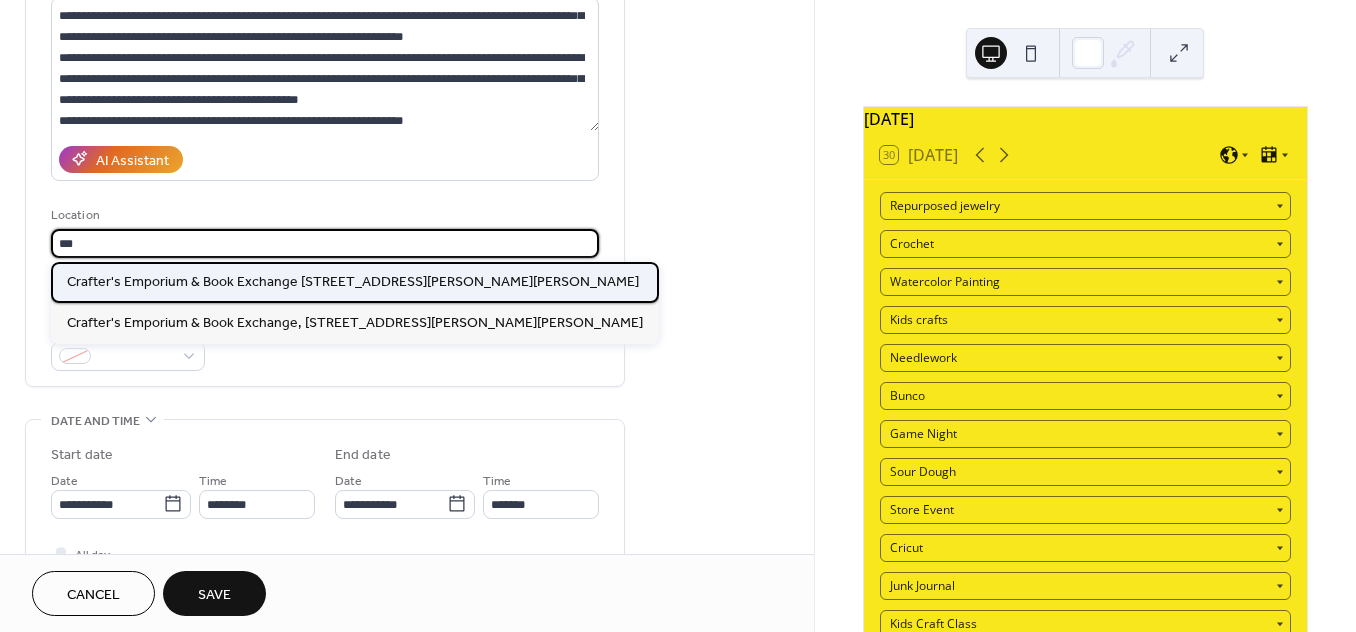 click on "Crafter's Emporium & Book Exchange [STREET_ADDRESS][PERSON_NAME][PERSON_NAME]" at bounding box center (353, 281) 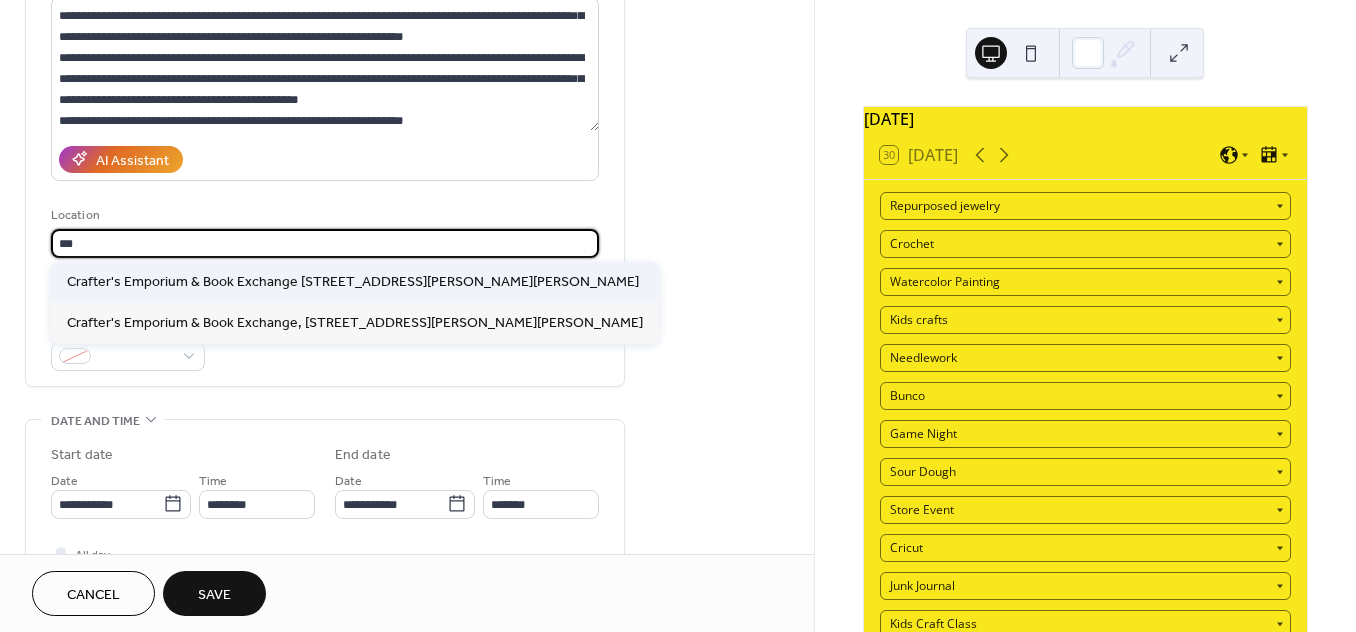 type on "**********" 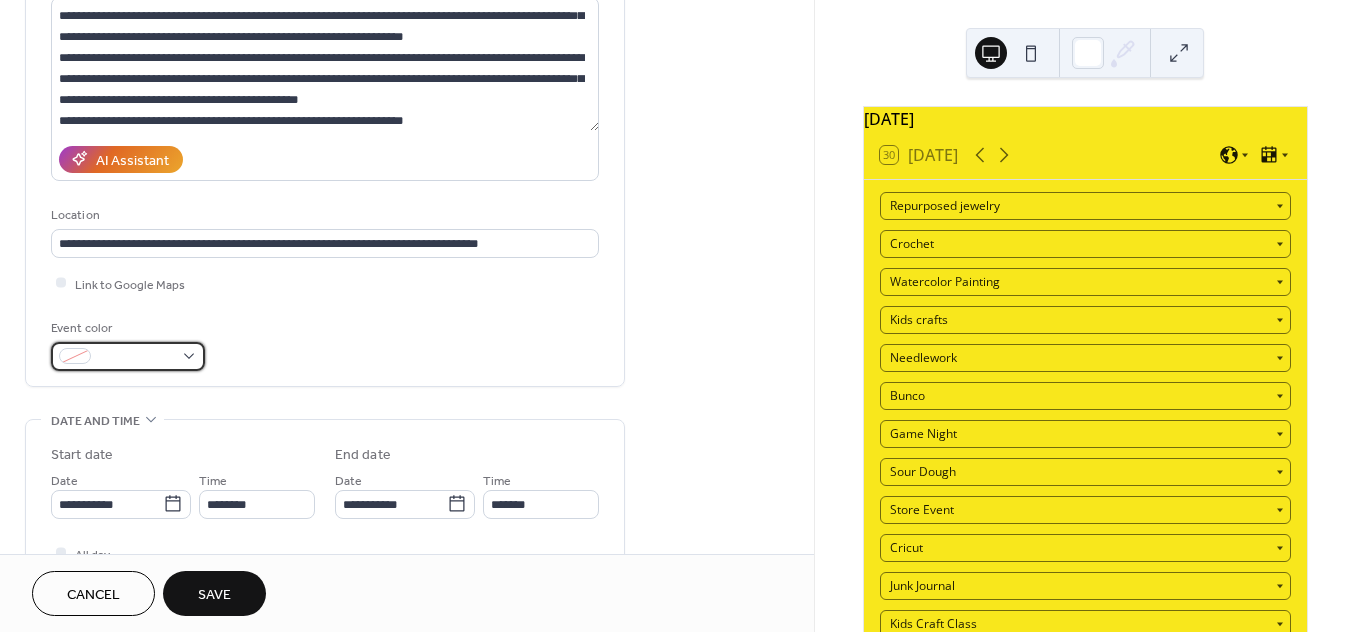click at bounding box center [128, 356] 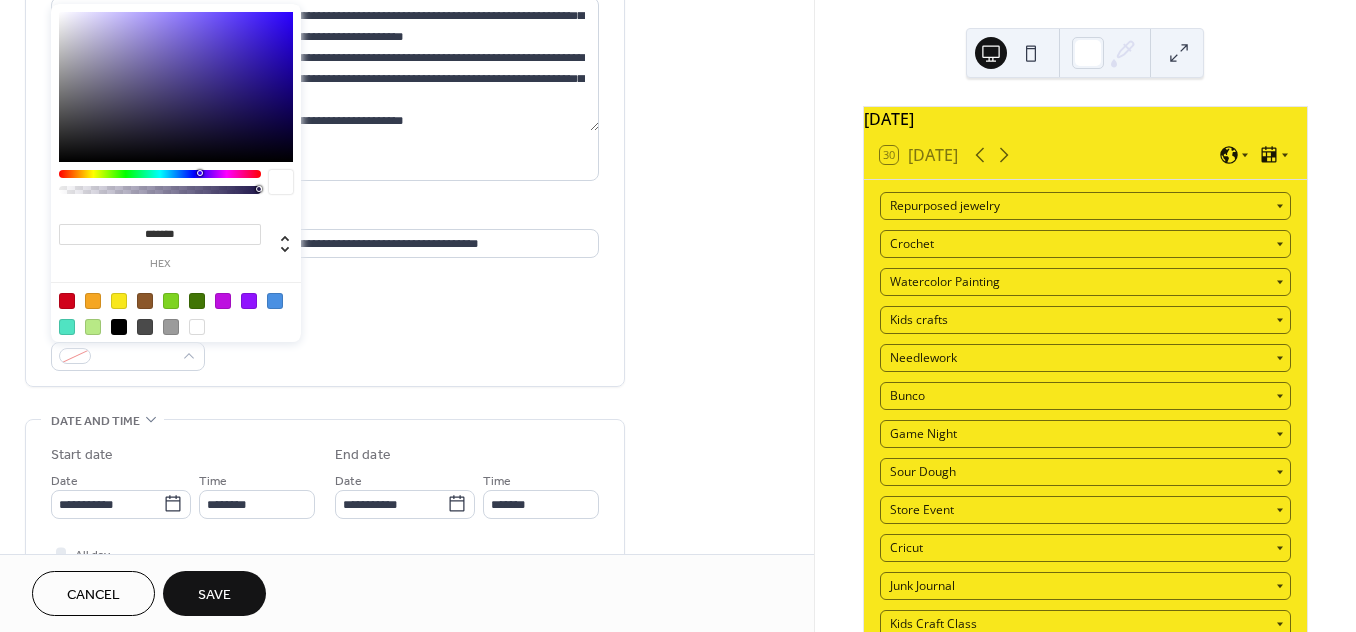 click at bounding box center [93, 327] 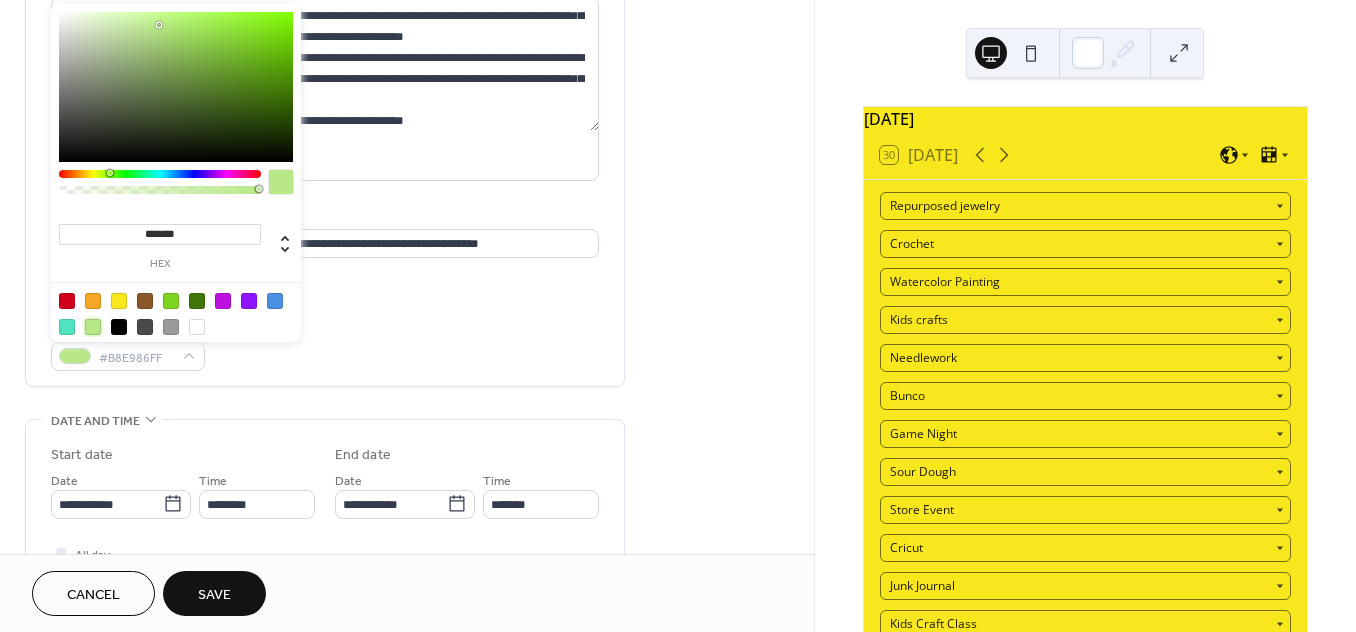 click on "**********" at bounding box center (325, 138) 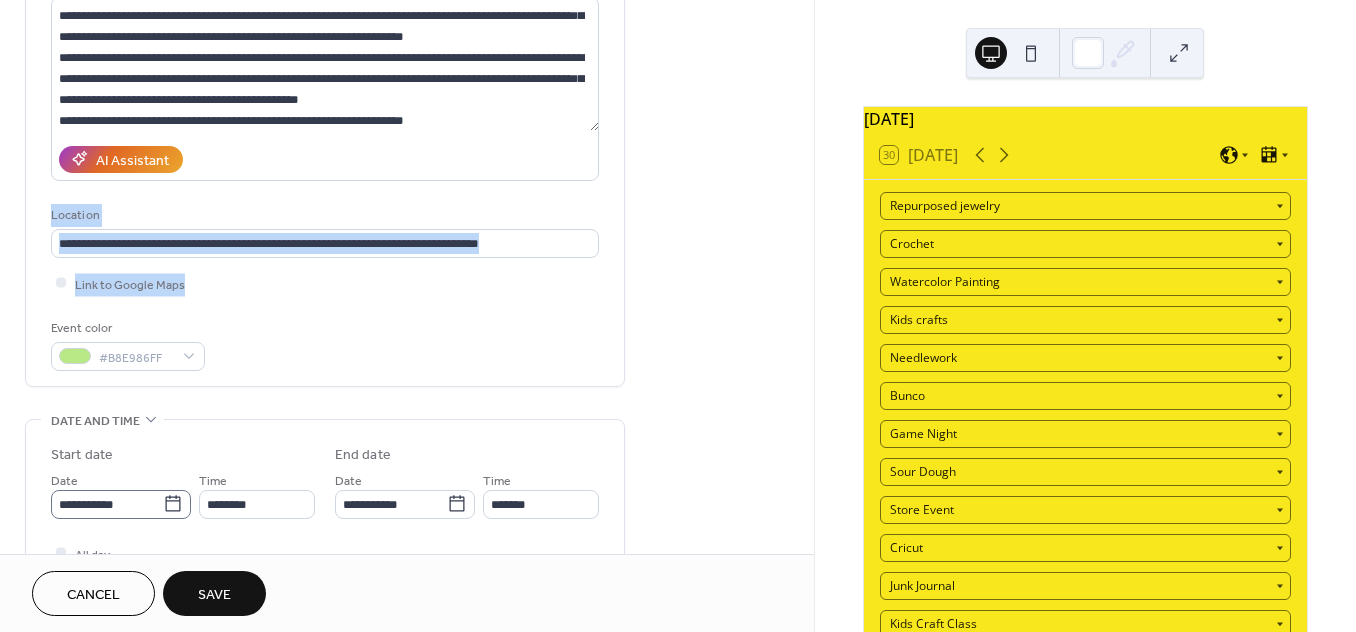 click 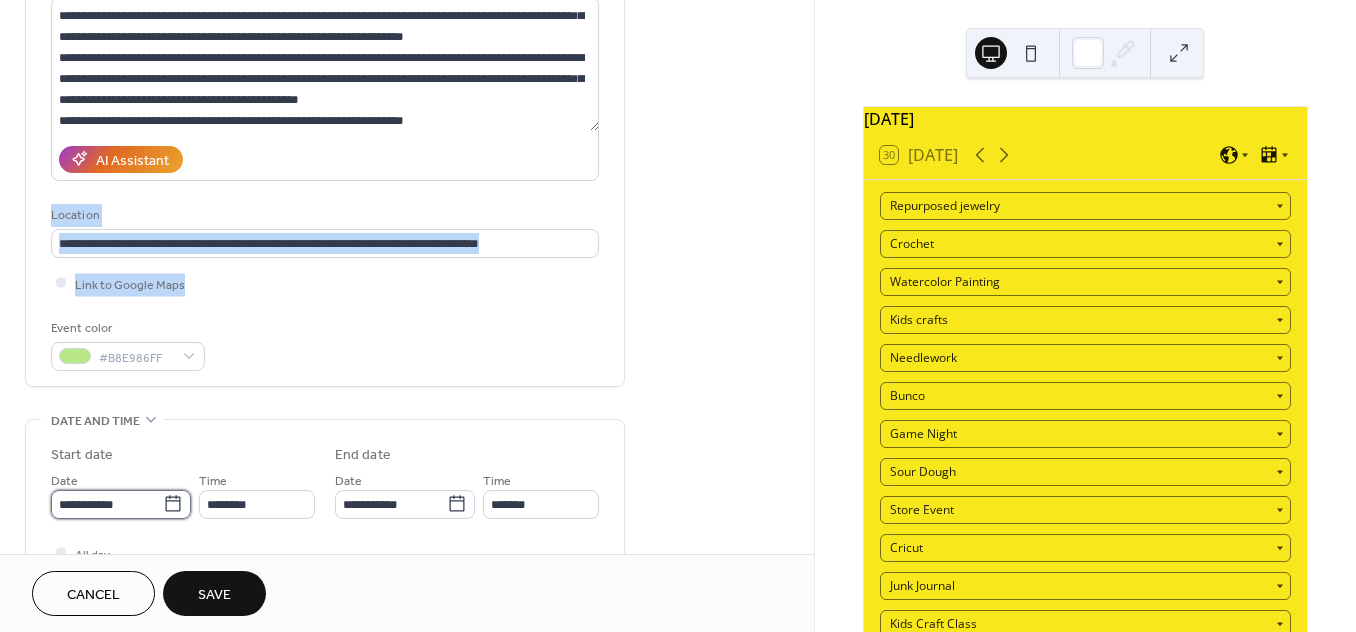 click on "**********" at bounding box center (107, 504) 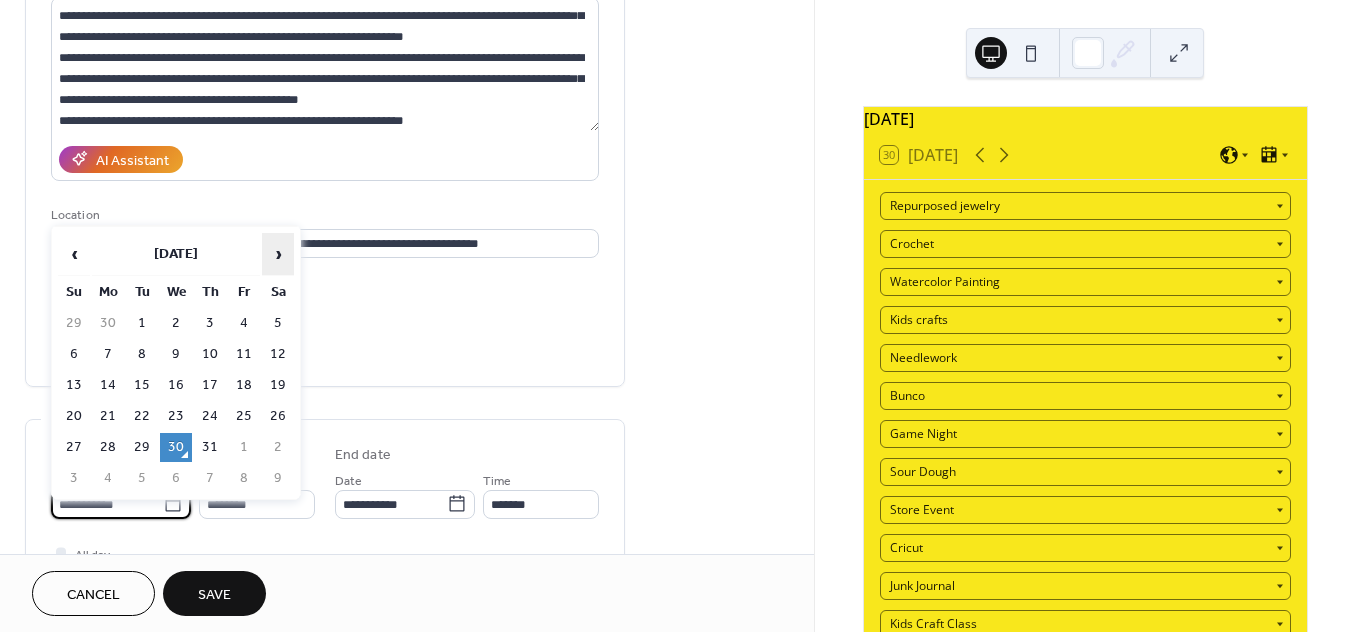 click on "›" at bounding box center [278, 254] 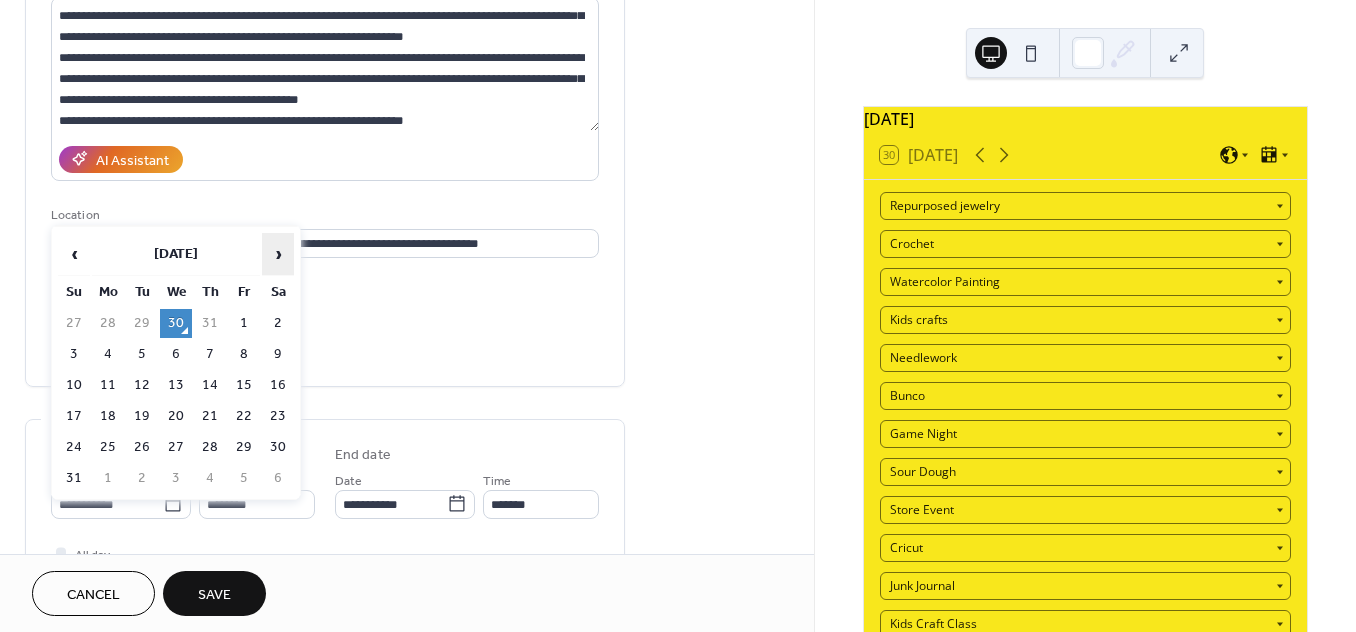 click on "›" at bounding box center (278, 254) 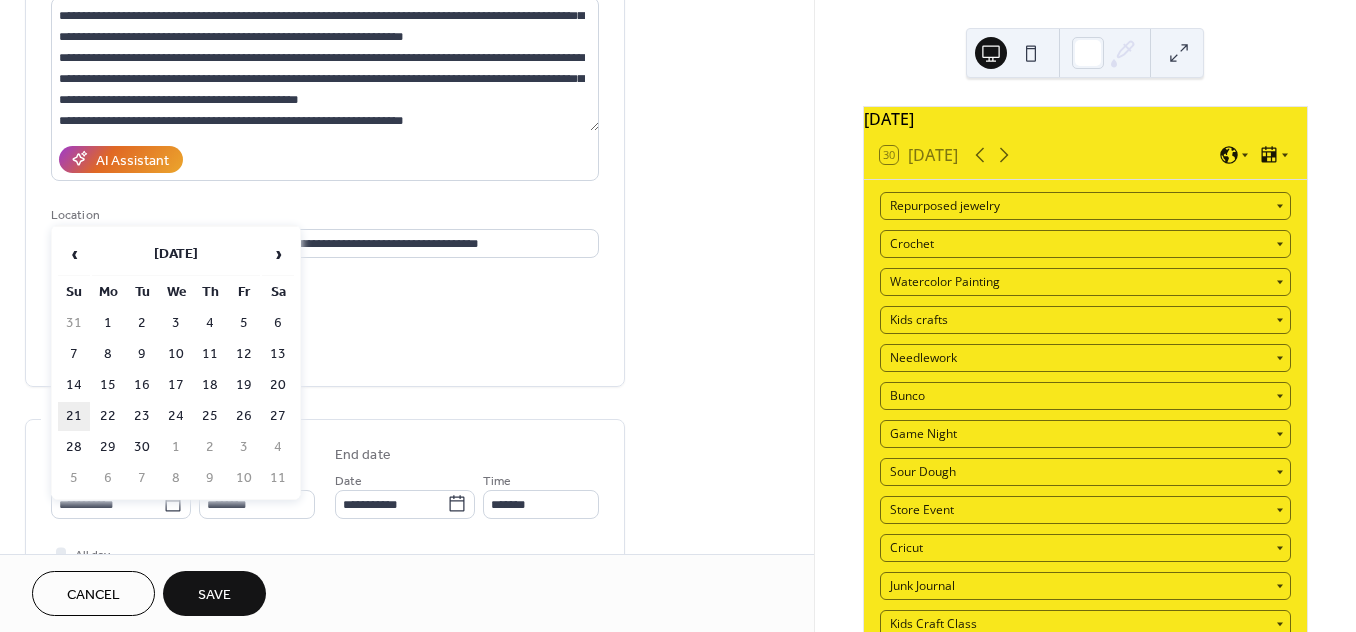 click on "21" at bounding box center [74, 416] 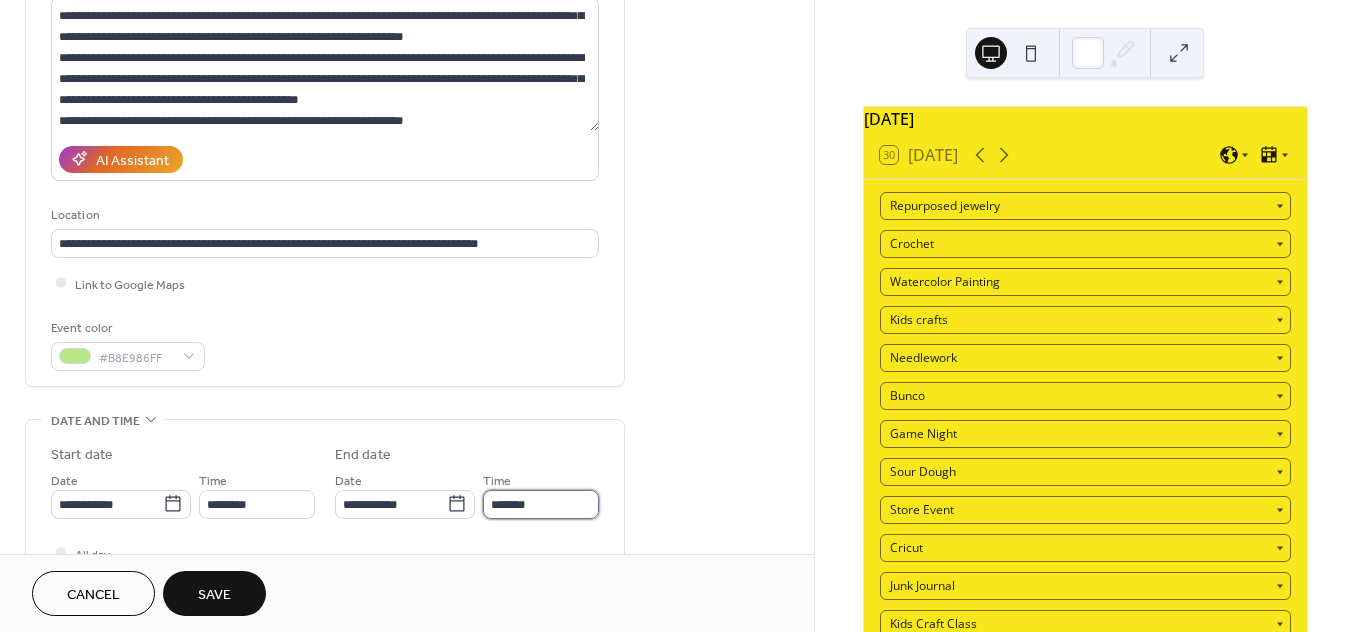 click on "*******" at bounding box center (541, 504) 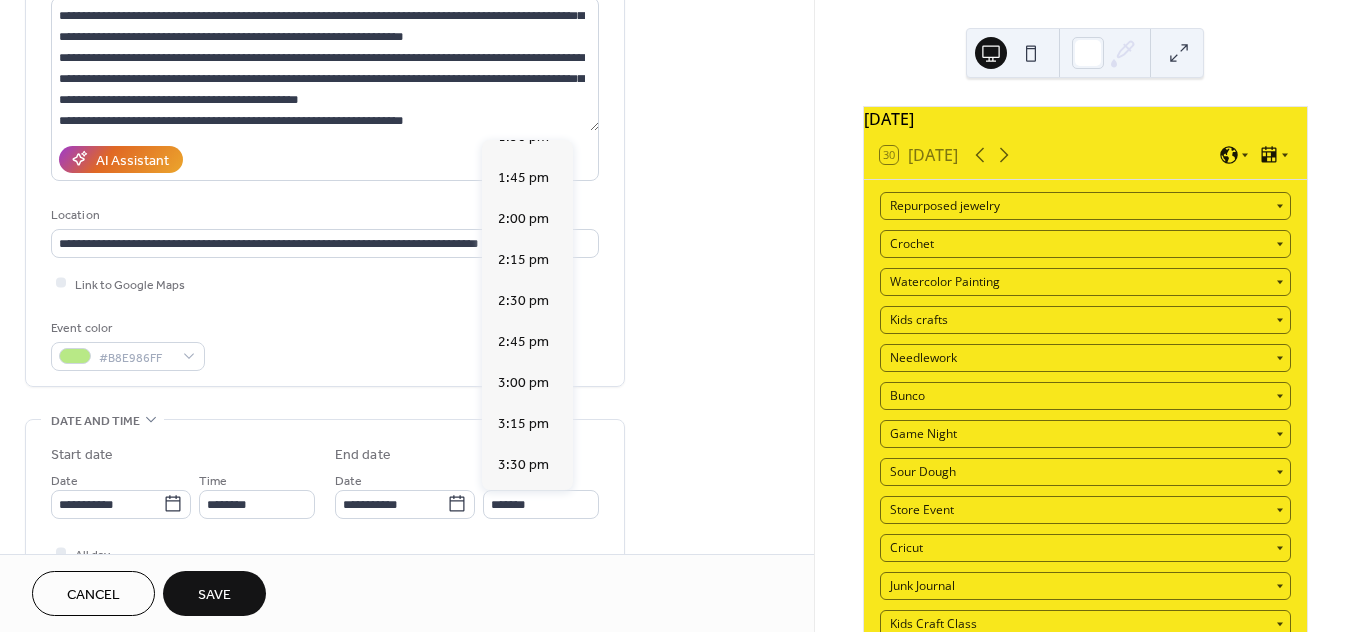 scroll, scrollTop: 284, scrollLeft: 0, axis: vertical 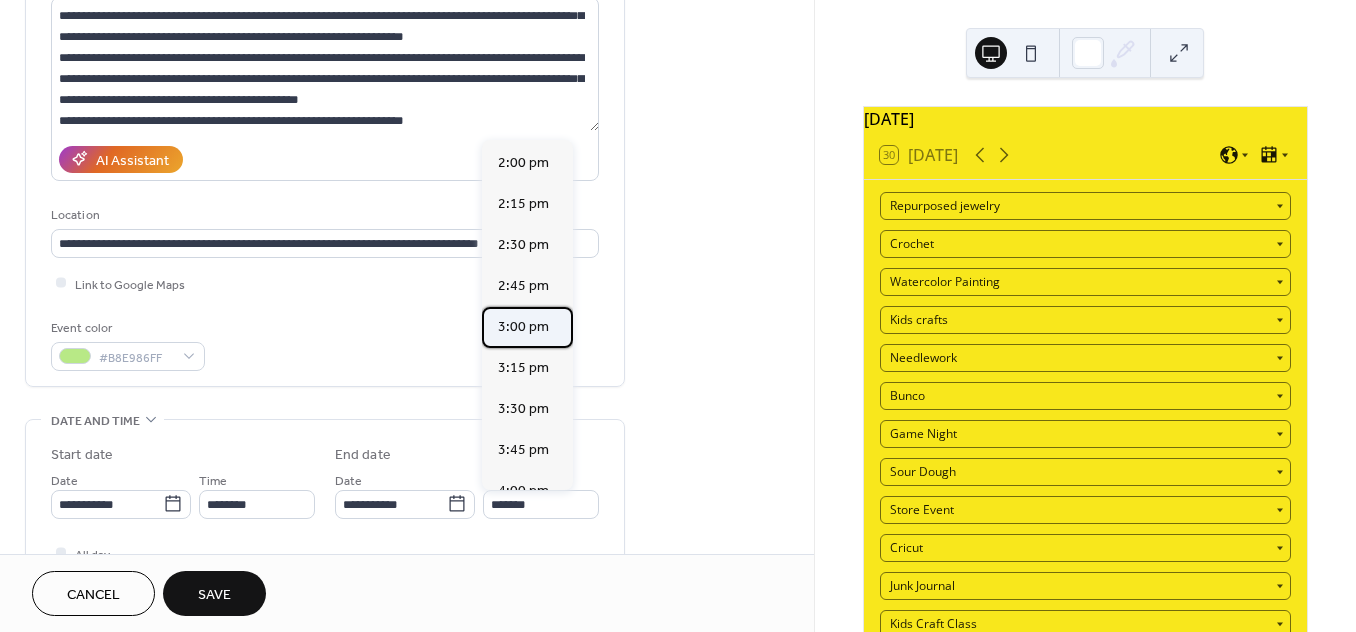 click on "3:00 pm" at bounding box center [523, 327] 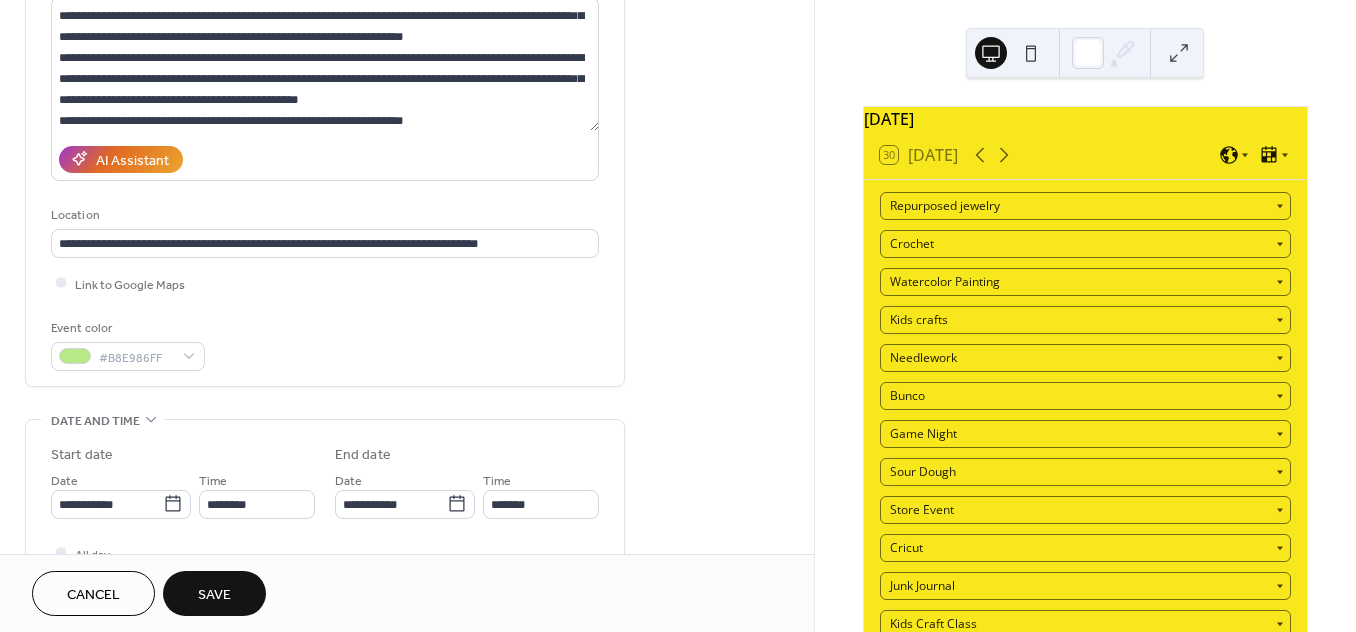 type on "*******" 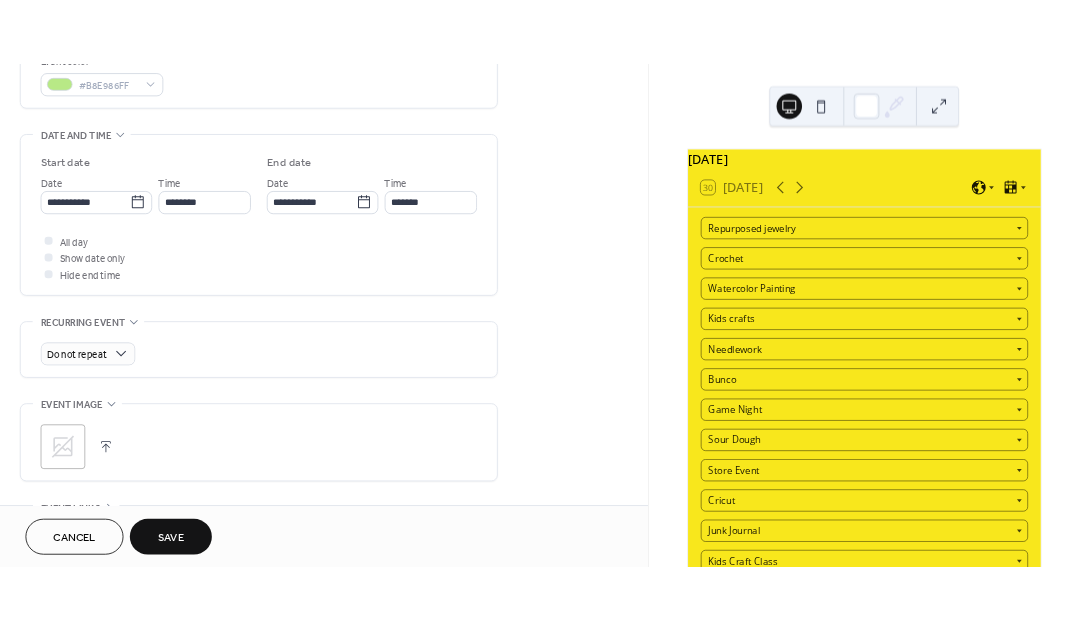 scroll, scrollTop: 586, scrollLeft: 0, axis: vertical 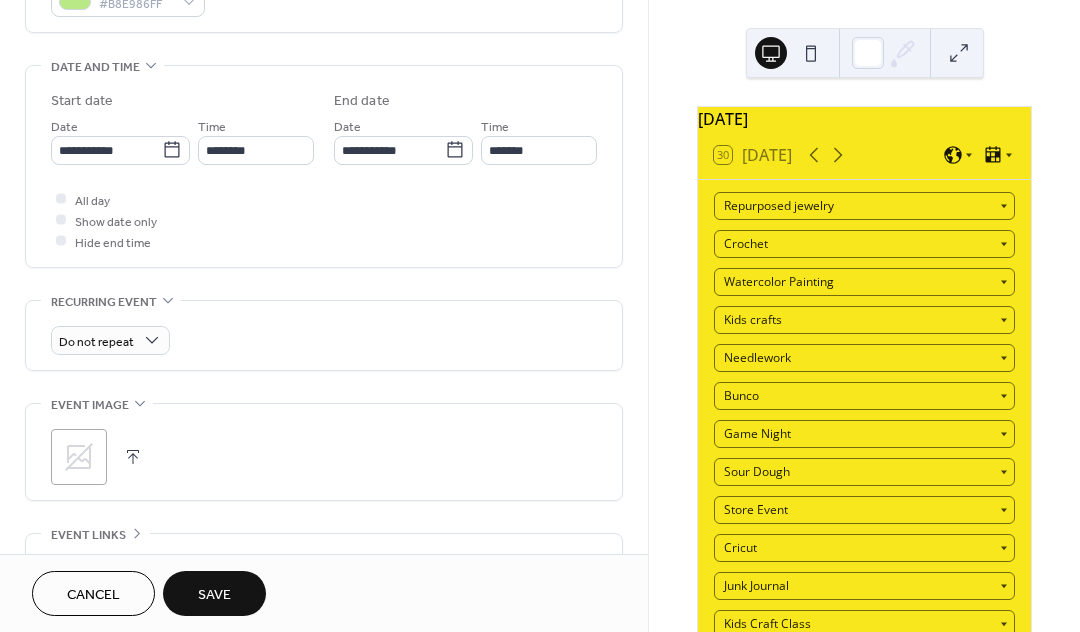 click at bounding box center (133, 457) 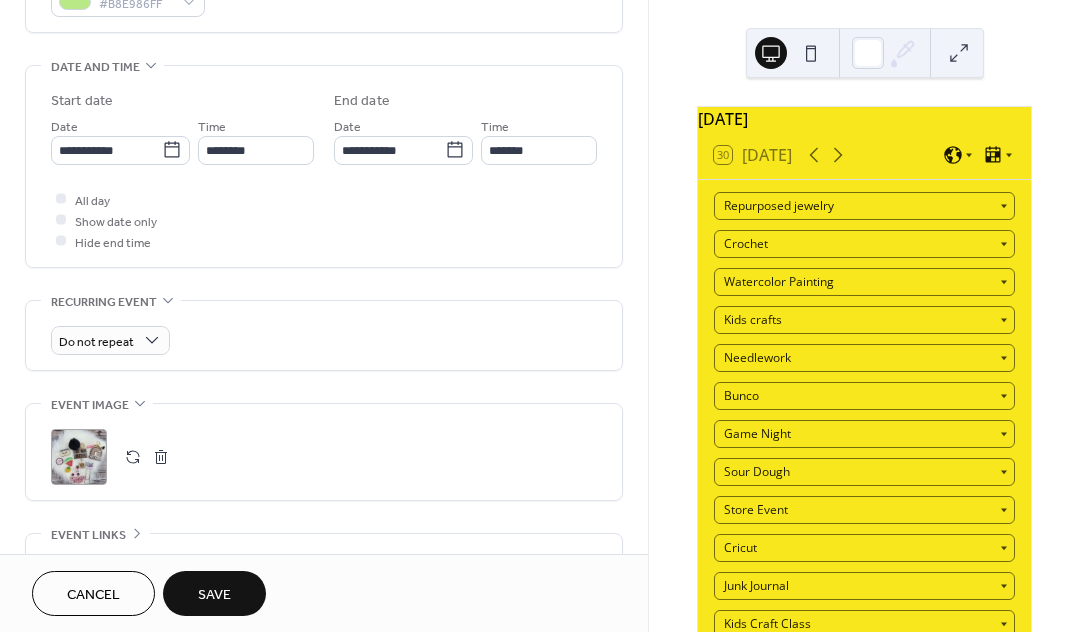 click on ";" at bounding box center [79, 457] 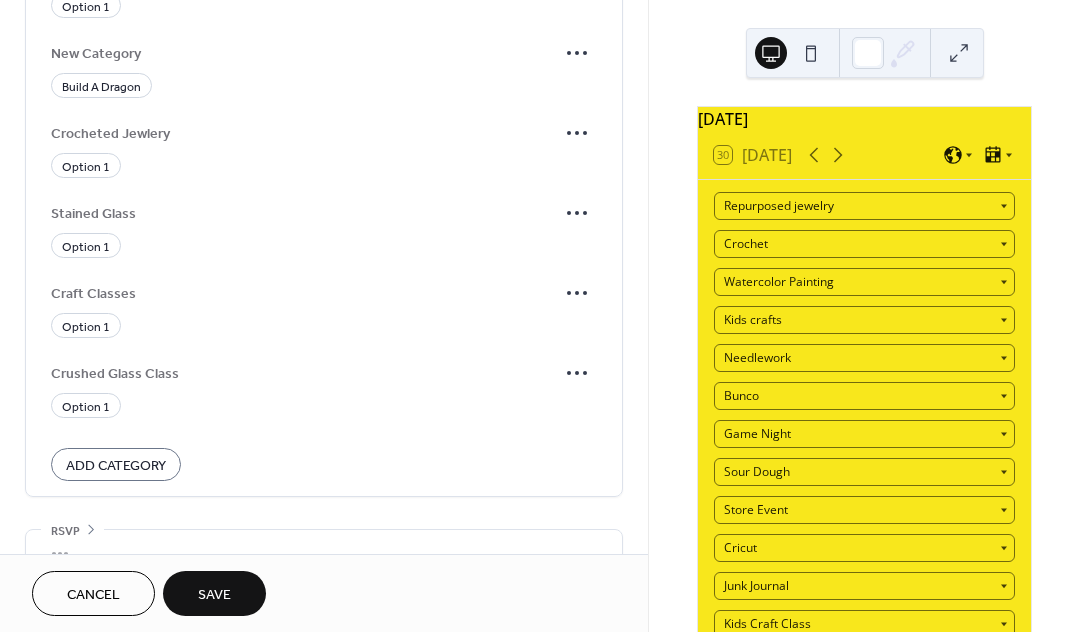 scroll, scrollTop: 2347, scrollLeft: 0, axis: vertical 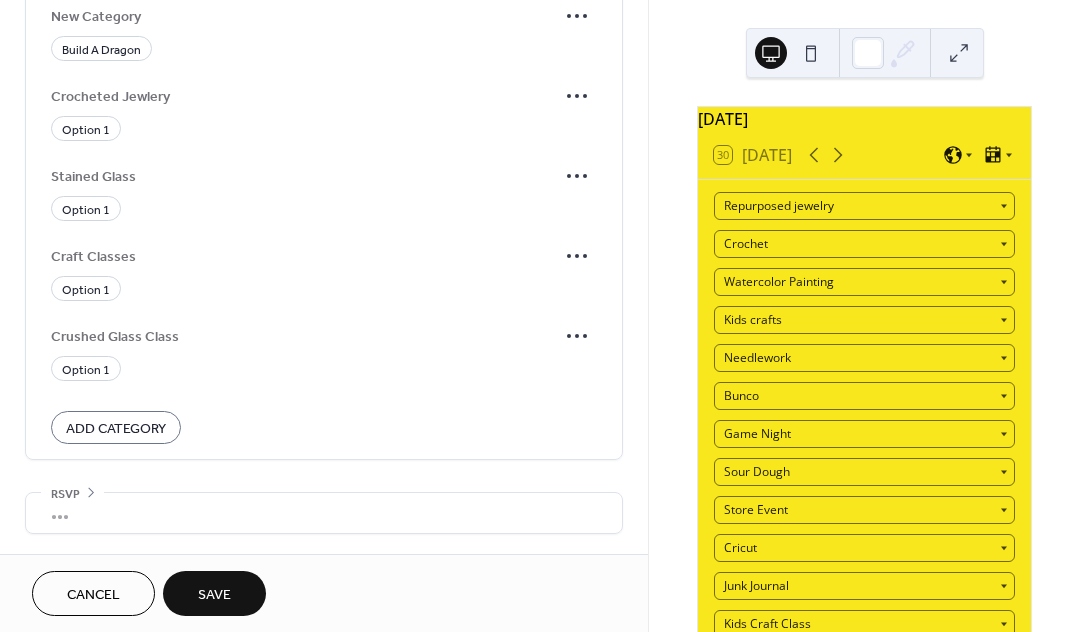 click on "Add Category" at bounding box center (116, 428) 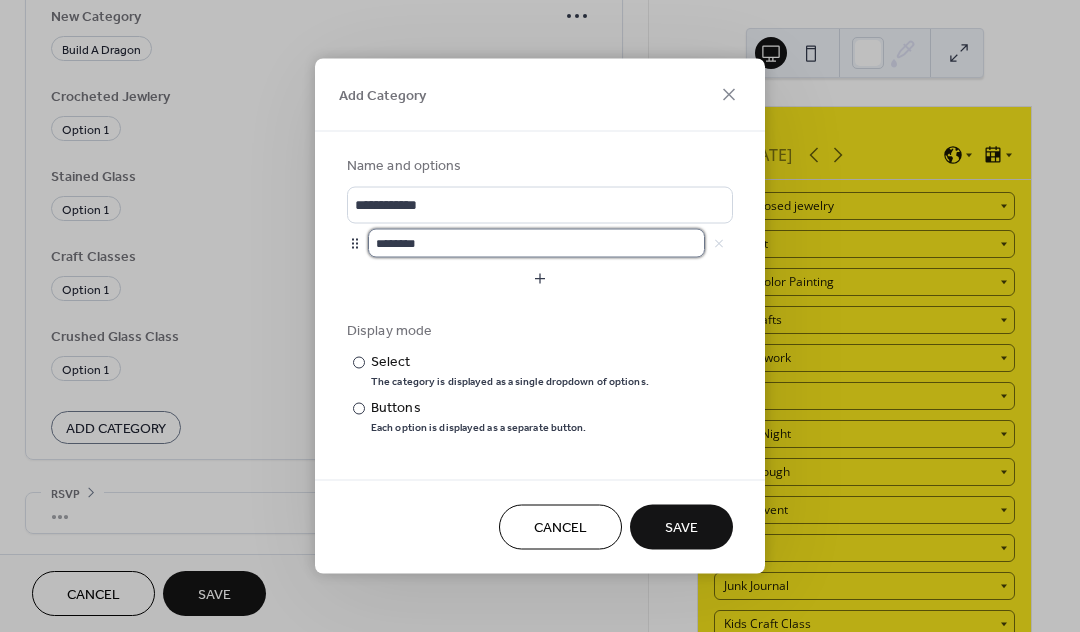 click on "********" at bounding box center (536, 243) 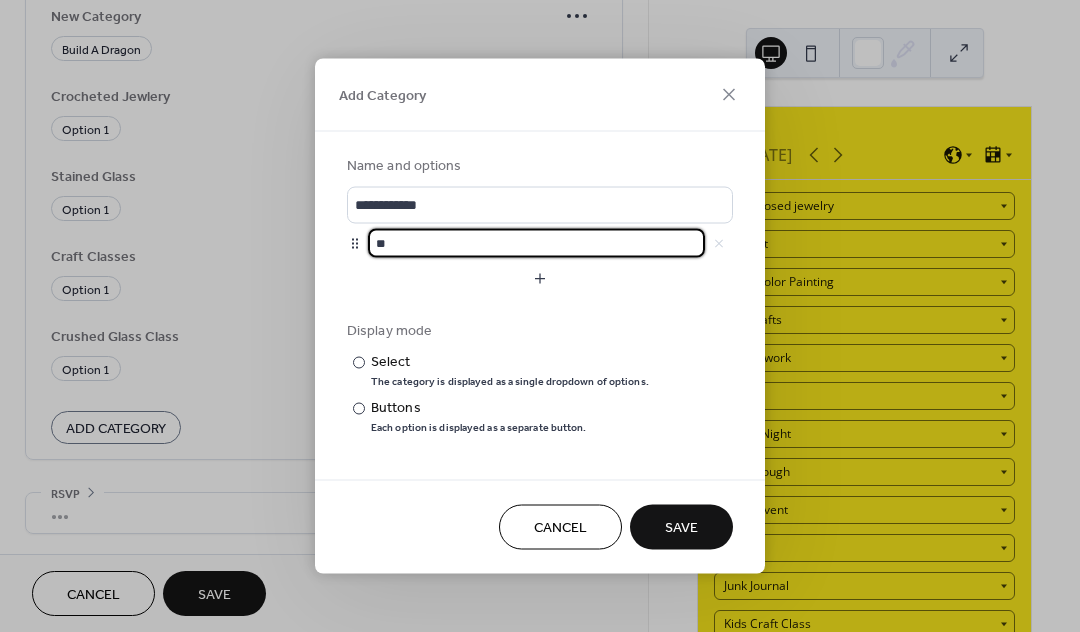 type on "*" 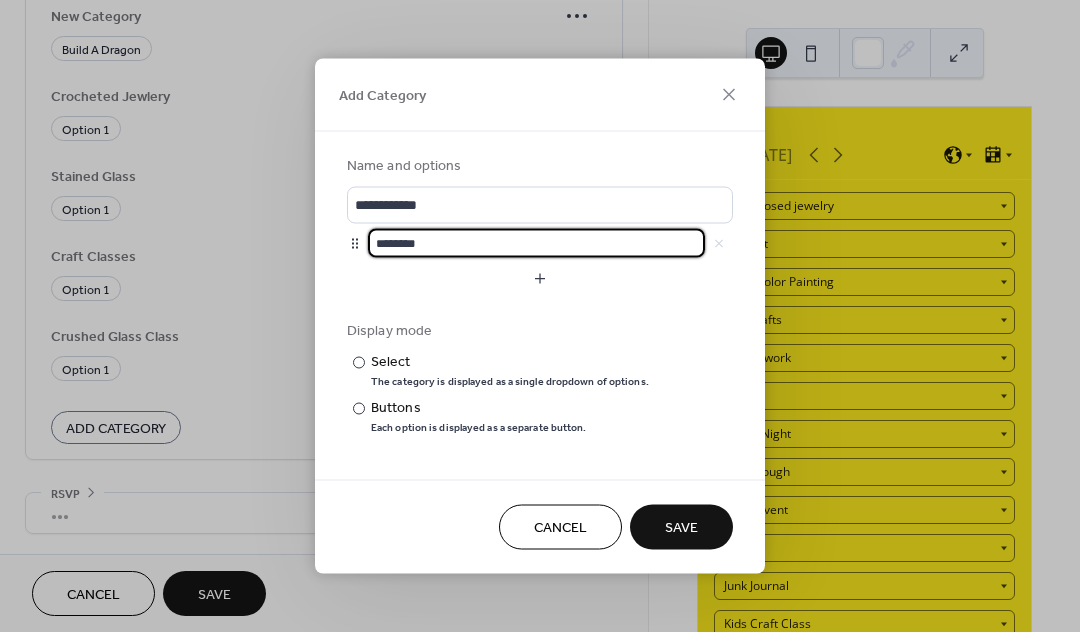 type on "********" 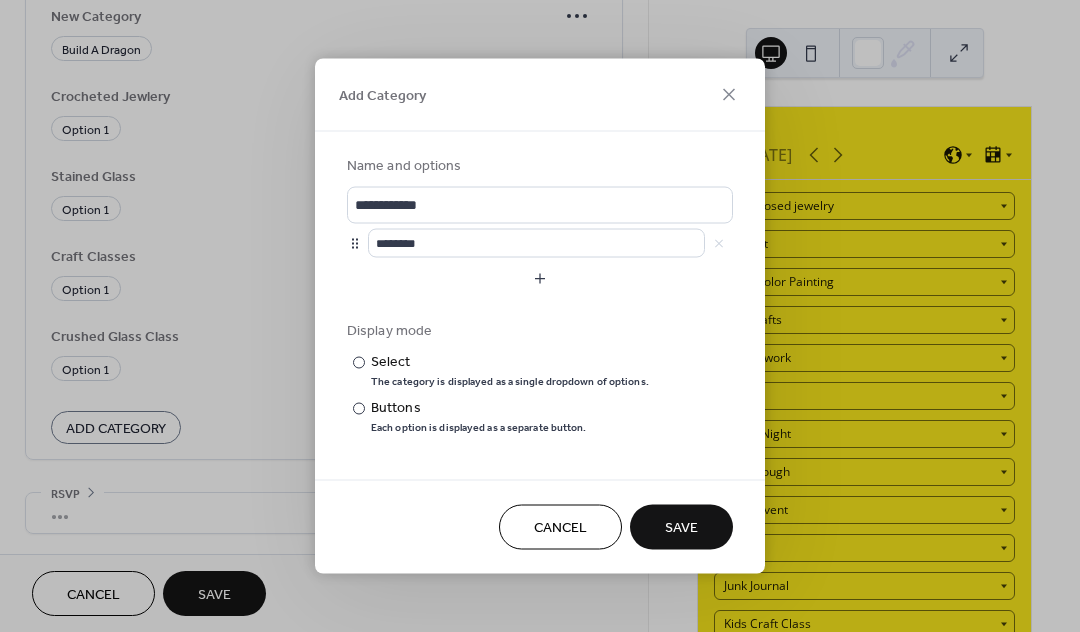 drag, startPoint x: 675, startPoint y: 524, endPoint x: 655, endPoint y: 530, distance: 20.880613 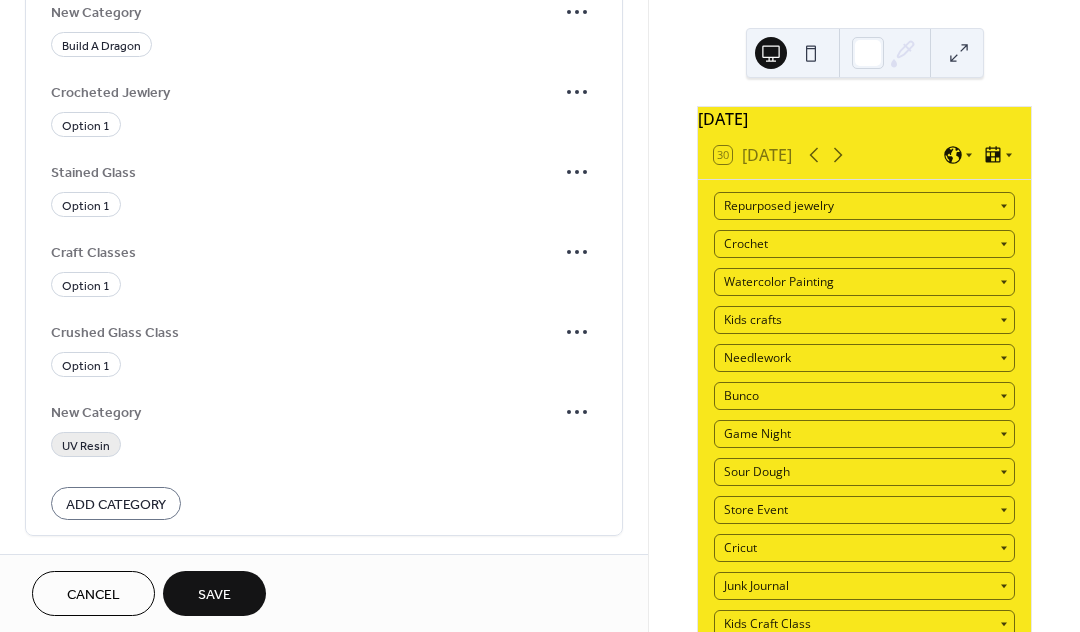 click on "UV Resin" at bounding box center [86, 445] 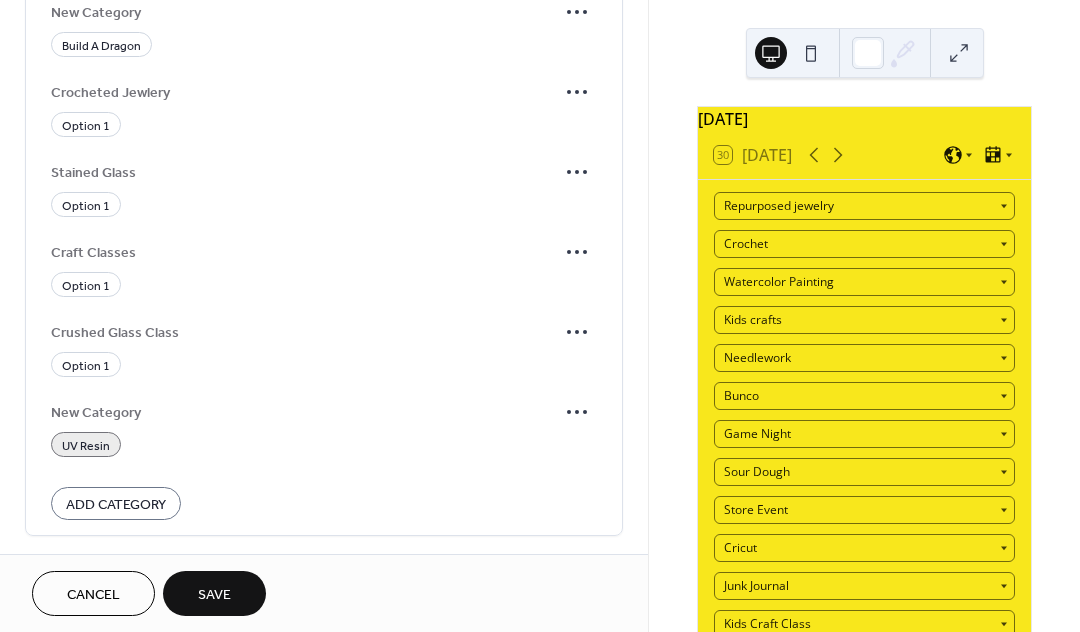click on "Save" at bounding box center [214, 595] 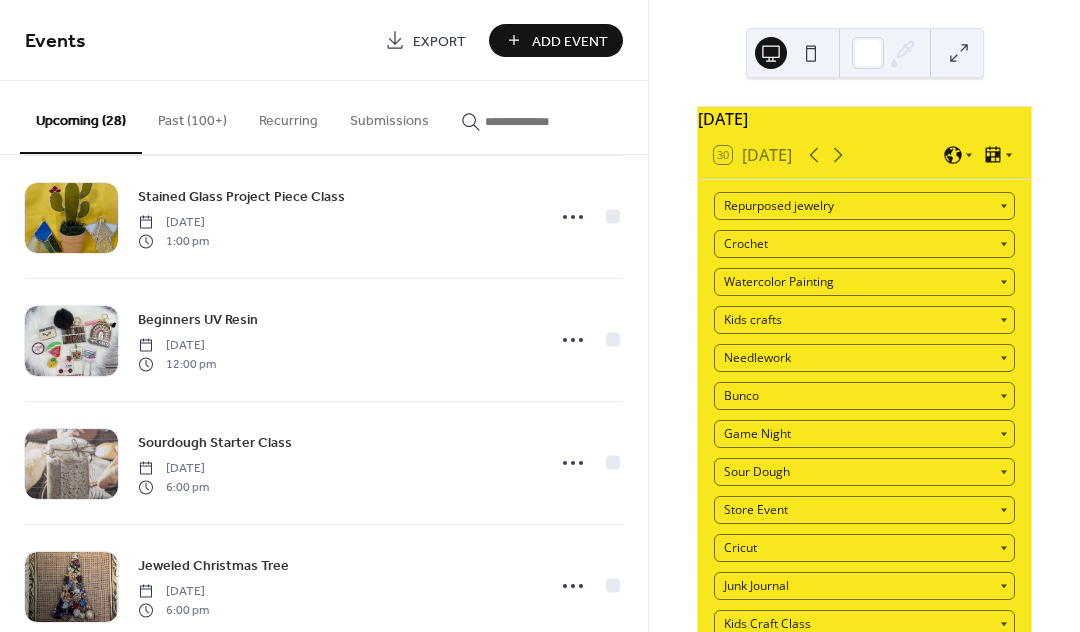 scroll, scrollTop: 2660, scrollLeft: 0, axis: vertical 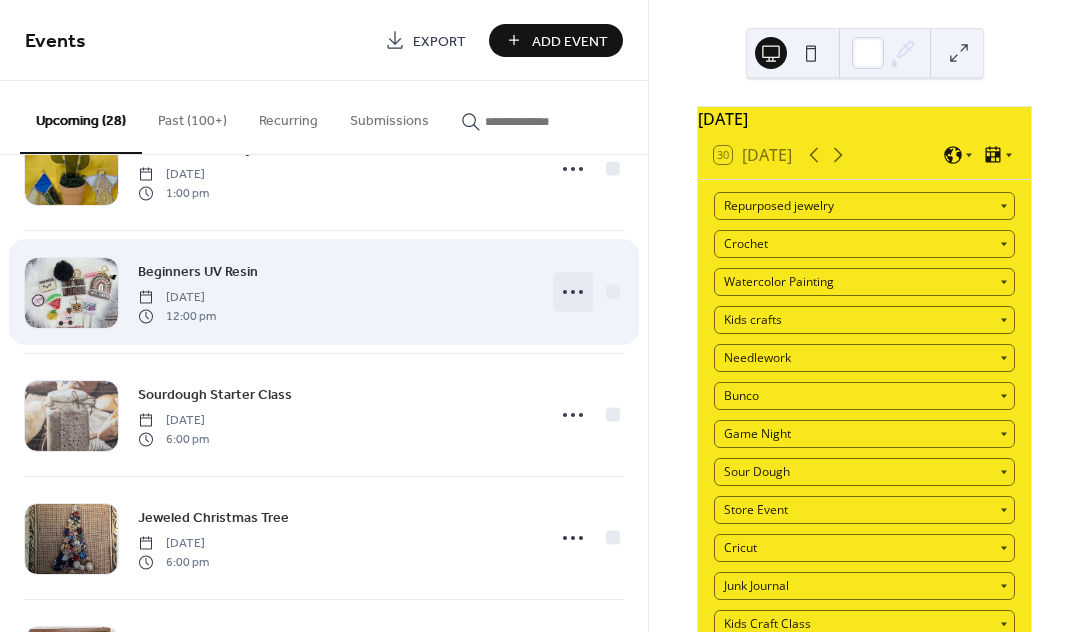 click 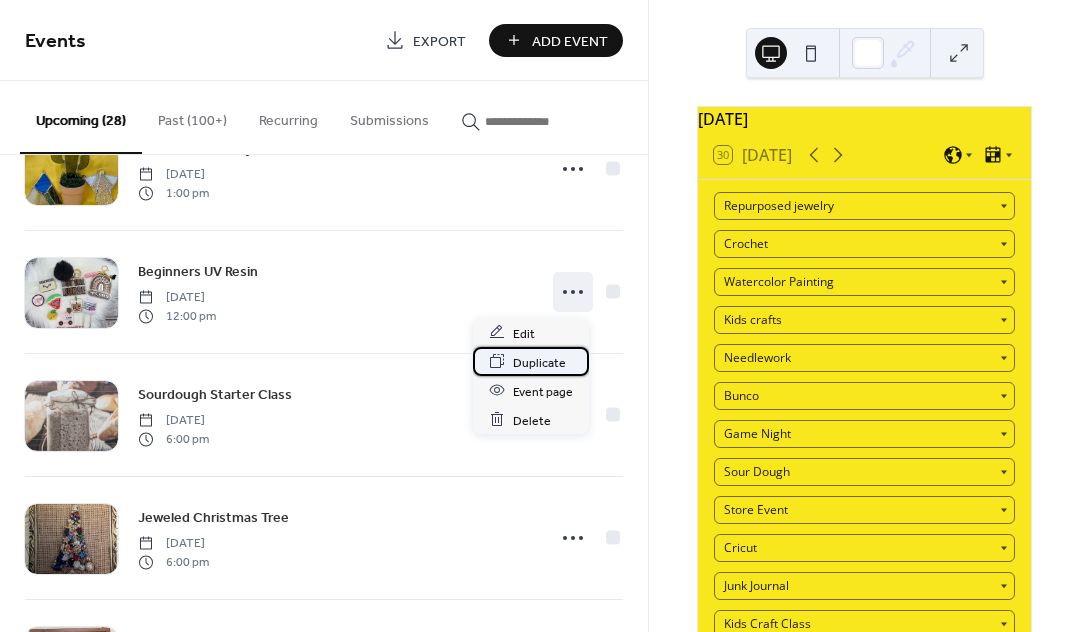 click on "Duplicate" at bounding box center (539, 362) 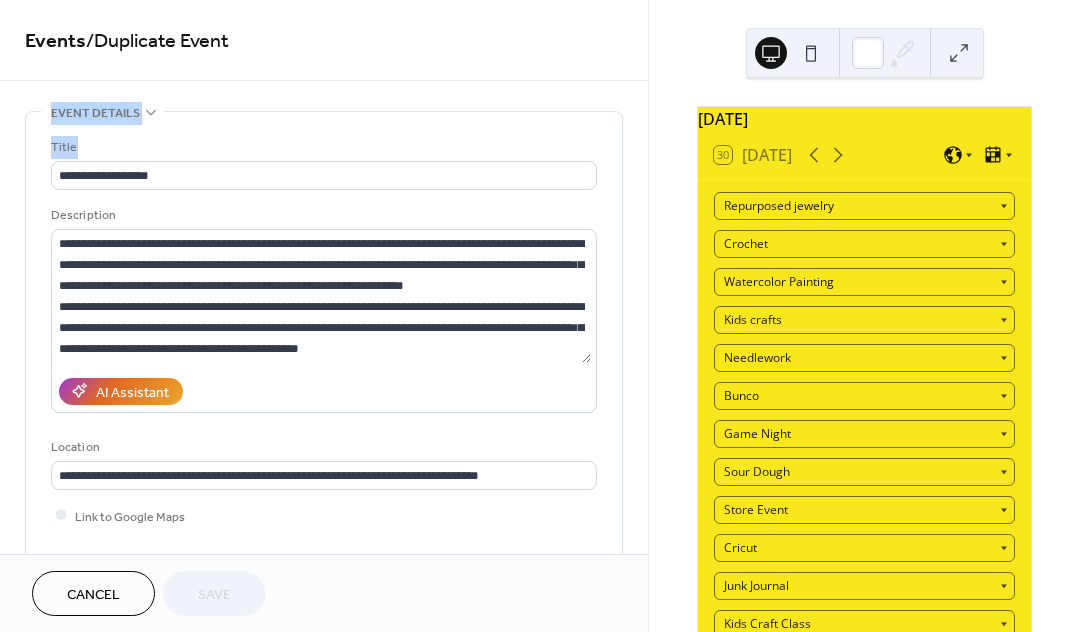 drag, startPoint x: 647, startPoint y: 73, endPoint x: 647, endPoint y: 160, distance: 87 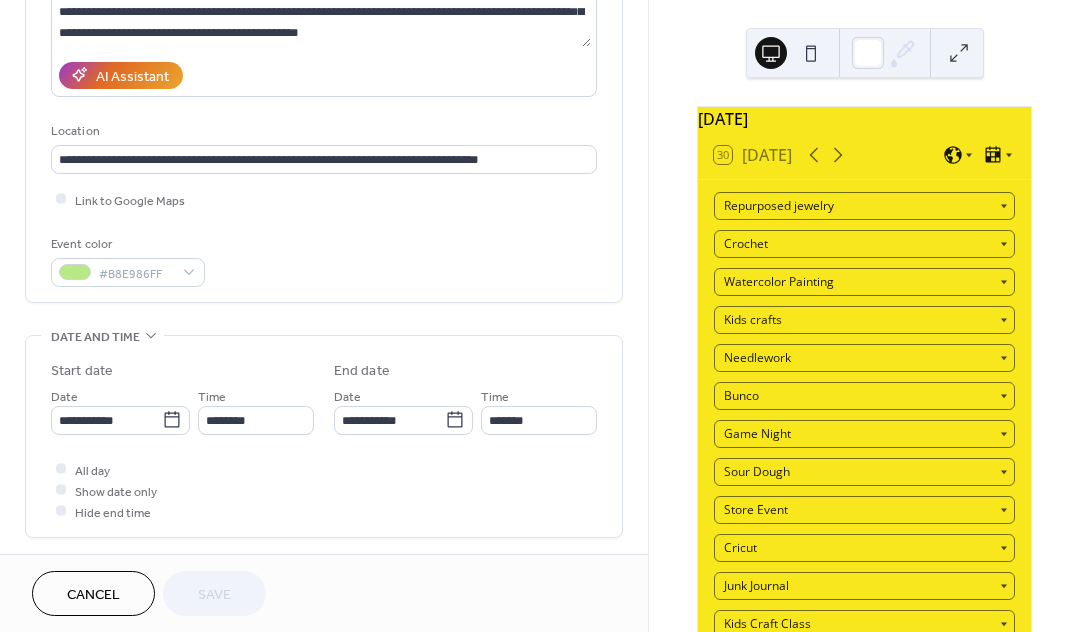 scroll, scrollTop: 491, scrollLeft: 0, axis: vertical 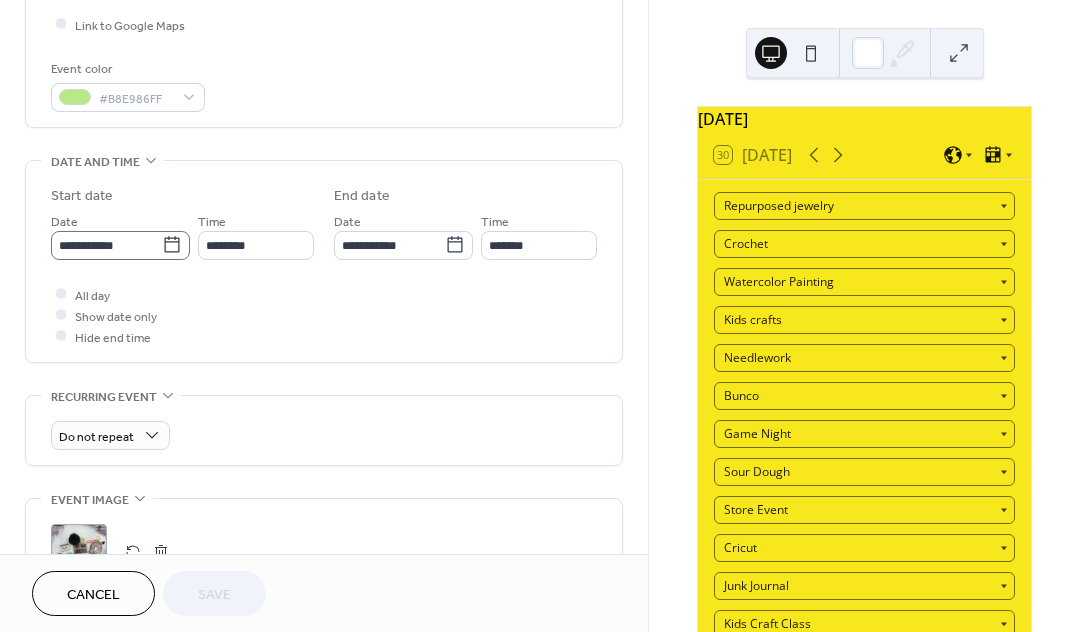 click 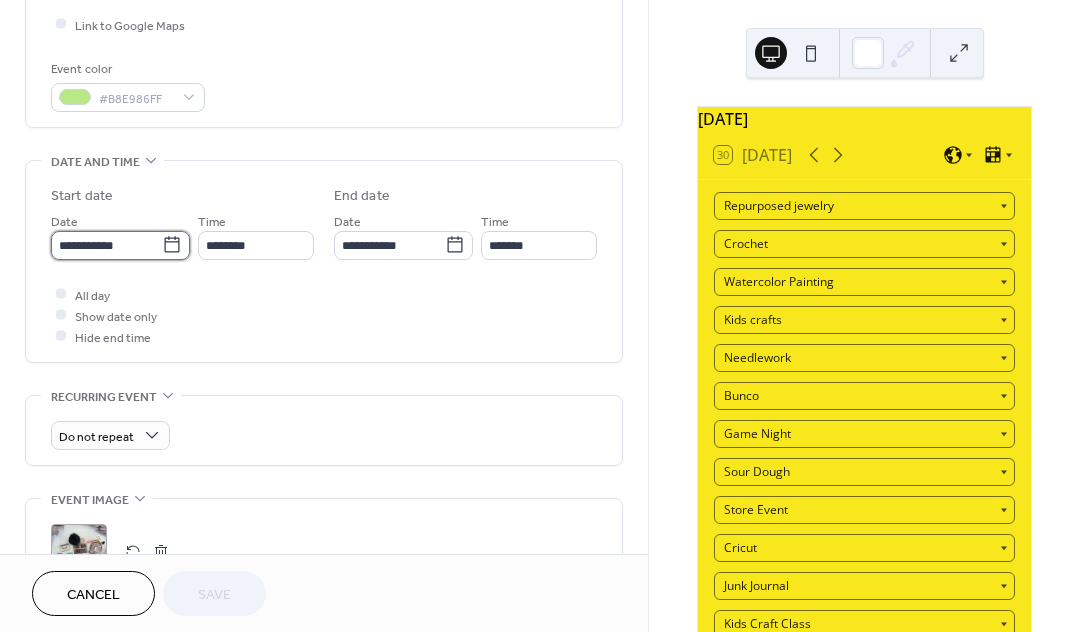 click on "**********" at bounding box center (106, 245) 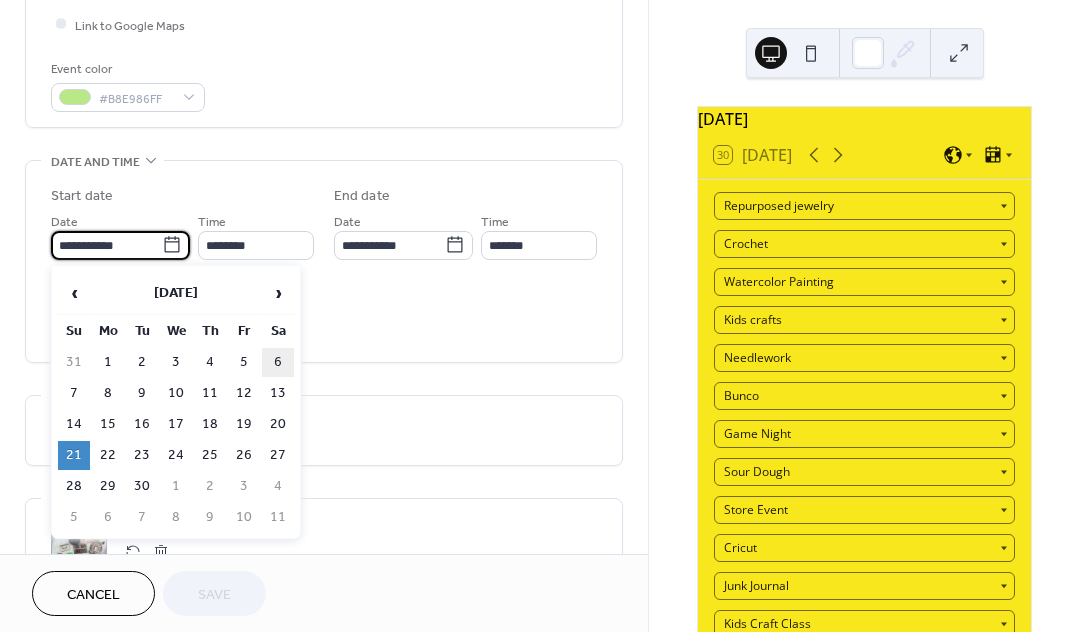 click on "6" at bounding box center [278, 362] 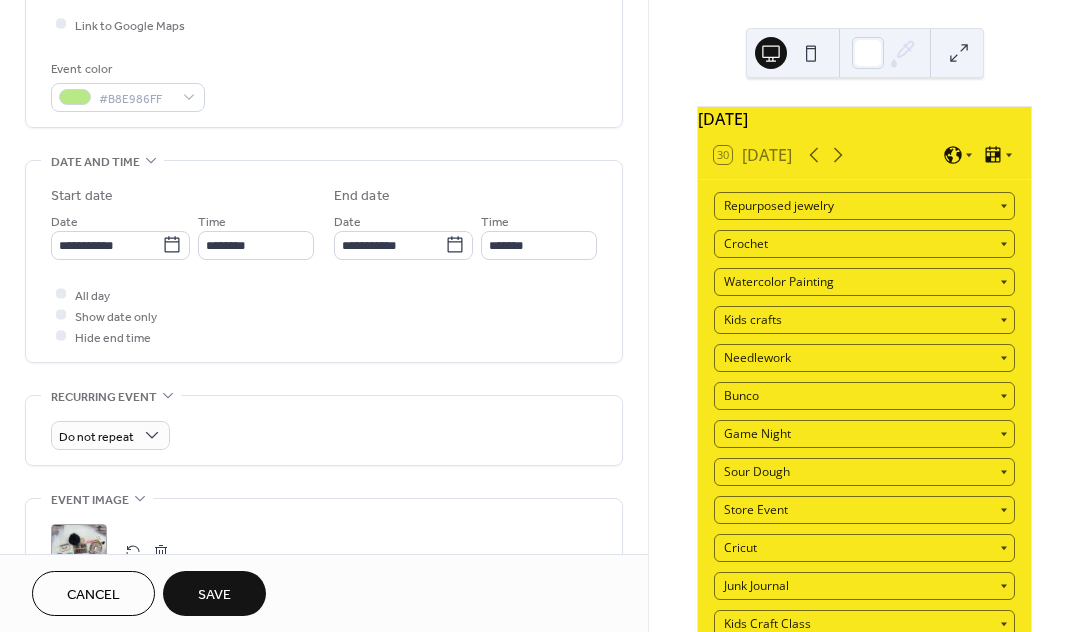 type on "**********" 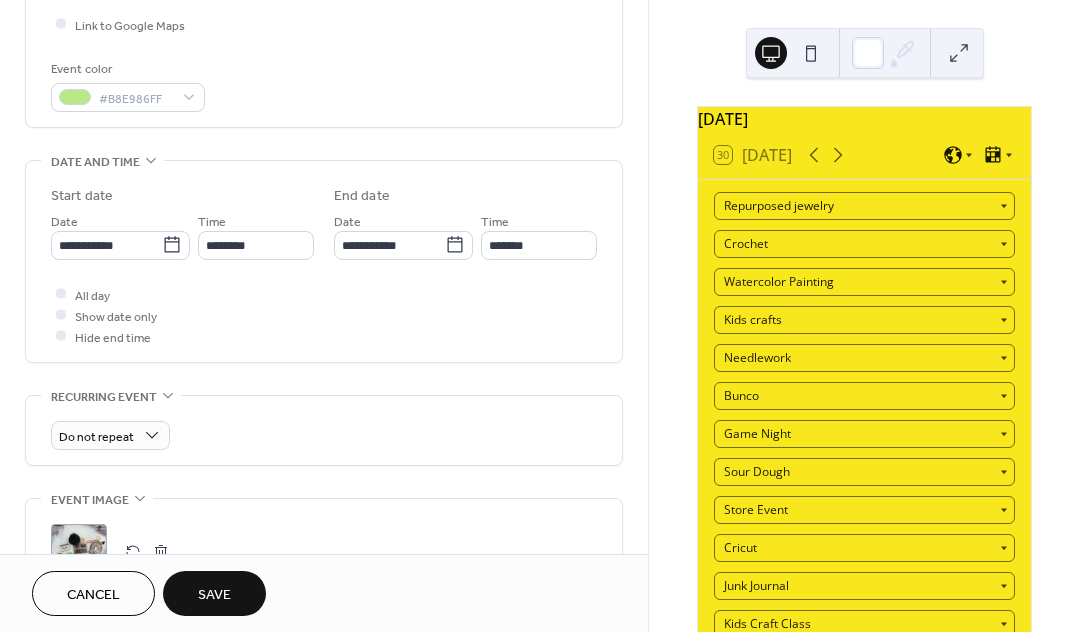 type on "**********" 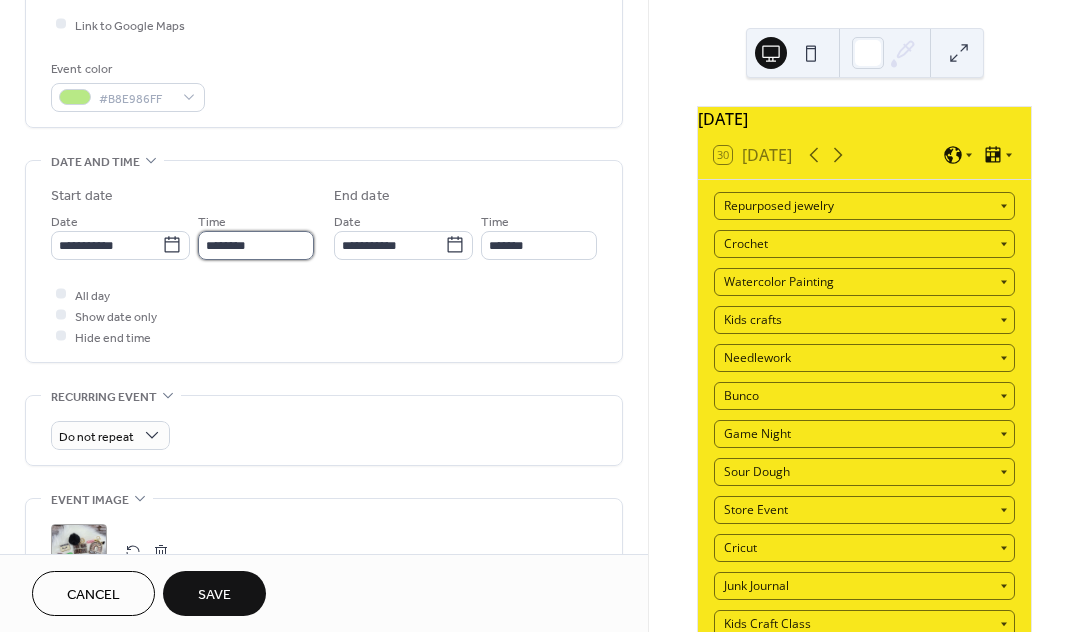 click on "********" at bounding box center [256, 245] 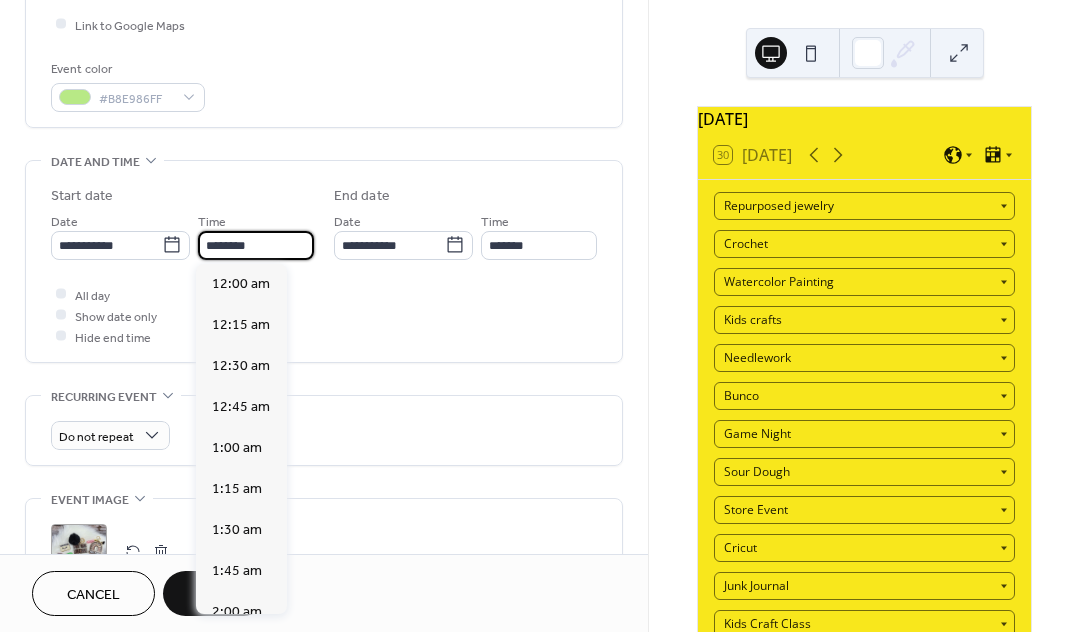 scroll, scrollTop: 1988, scrollLeft: 0, axis: vertical 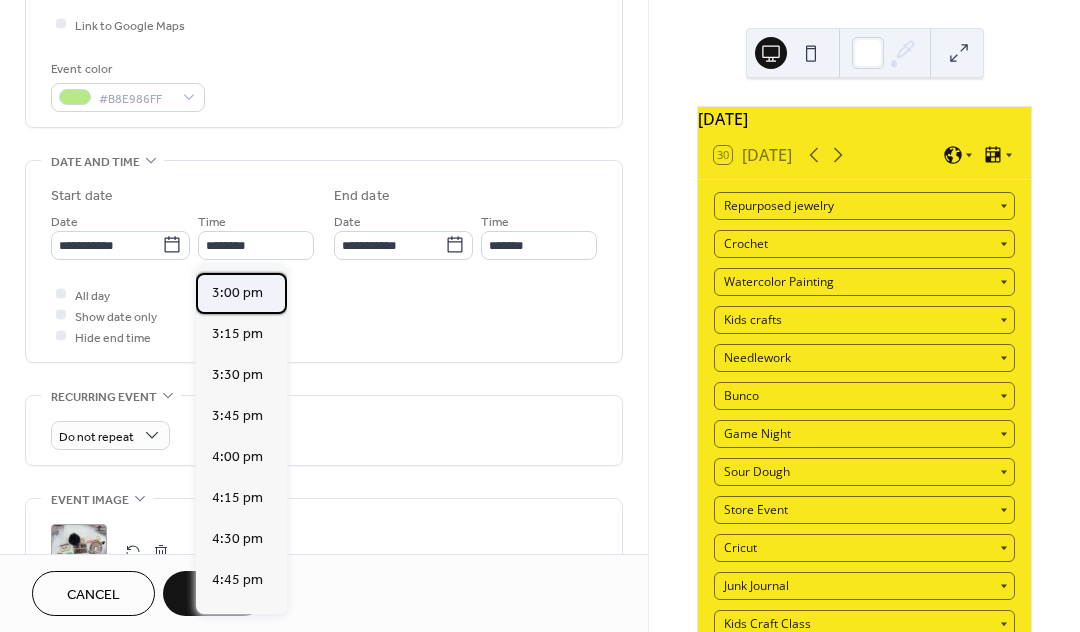click on "3:00 pm" at bounding box center (237, 293) 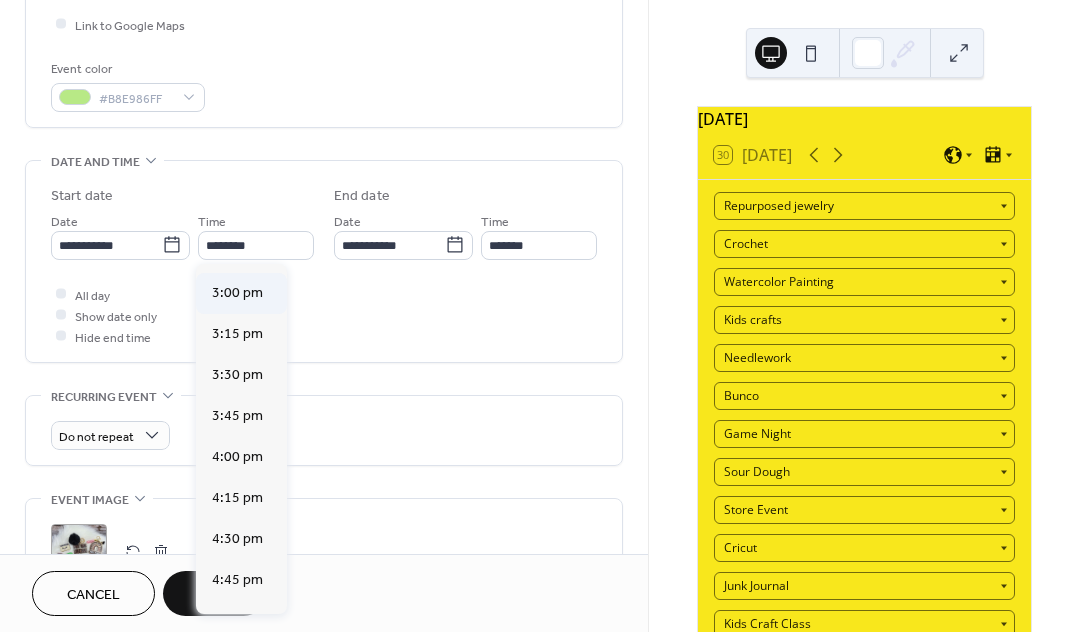 type on "*******" 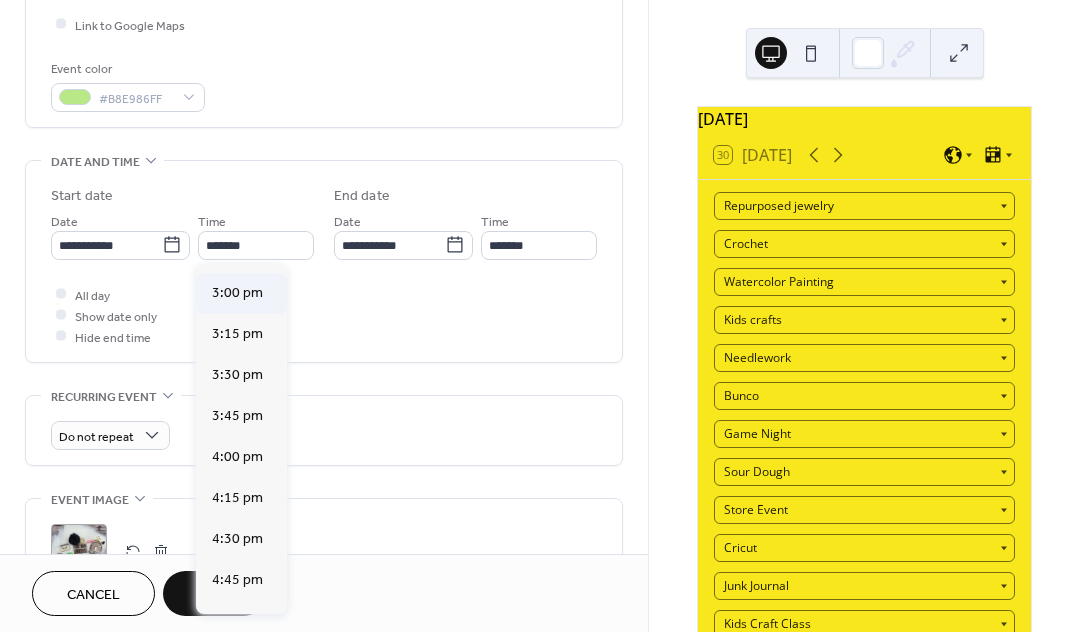 type on "*******" 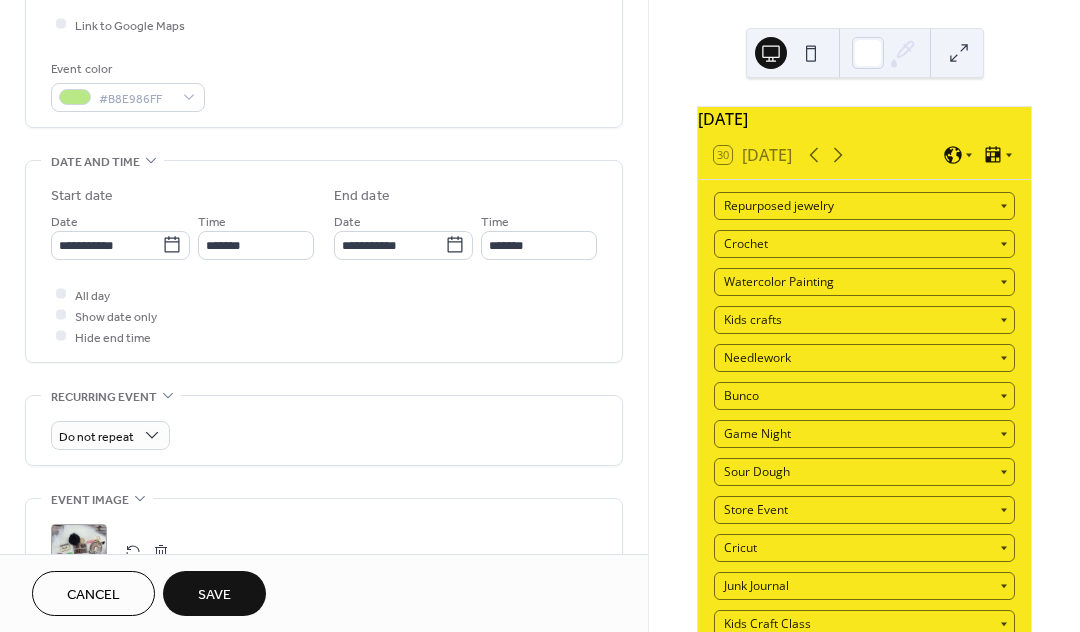click on "Save" at bounding box center (214, 595) 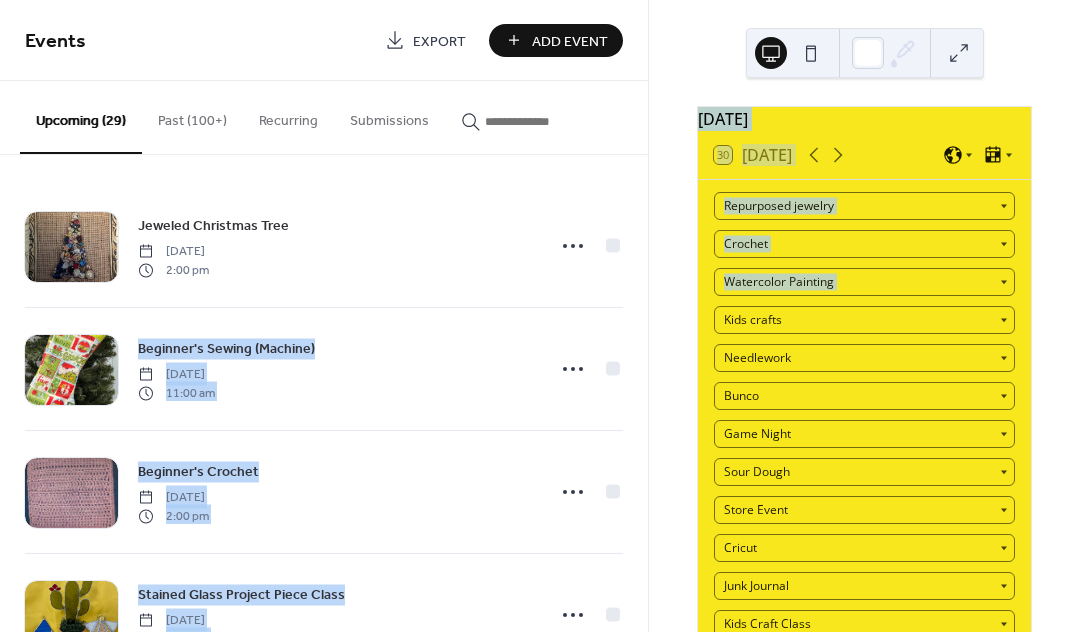 drag, startPoint x: 647, startPoint y: 186, endPoint x: 653, endPoint y: 336, distance: 150.11995 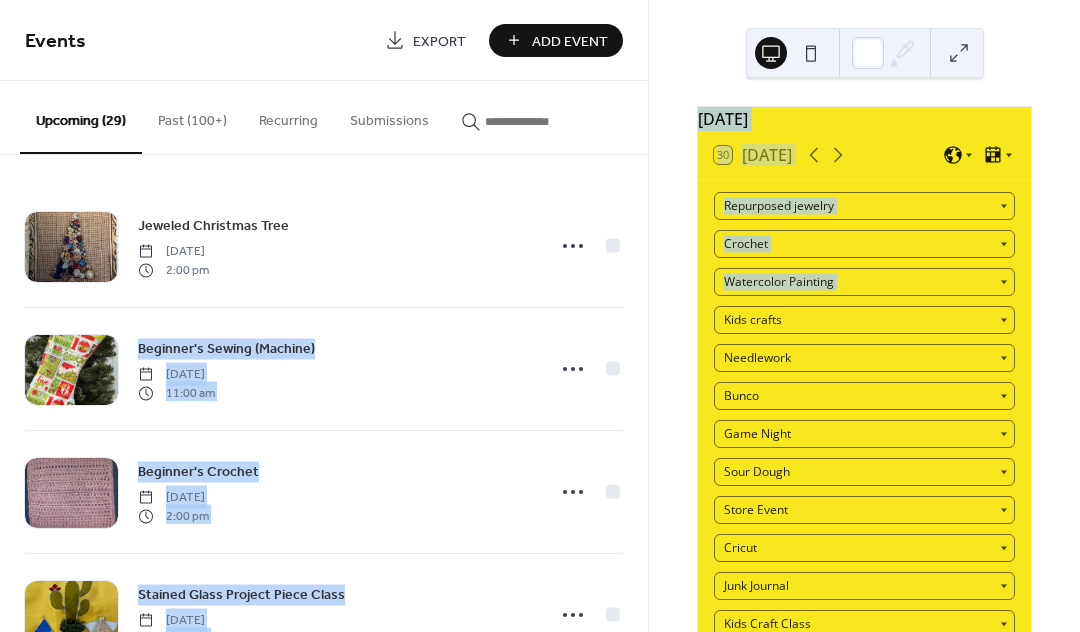 click on "[DATE] 30 [DATE] Repurposed jewelry Crochet Watercolor Painting Kids crafts Needlework Bunco Game Night Sour Dough Store Event Cricut Junk Journal Kids Craft Class Plants Glitter Cup New Category Crocheted Jewlery Stained Glass Craft Classes Crushed Glass Class New Category Su Mo Tu We Th Fr Sa 29 30 1 2 3 4 5 6 7 8 9 10 11 12 13 14 15 16 17 18 19 20 21 22 23 24 25 26 27 28 29 30 31 1 2 3 4 5 6 7 8 9 Subscribe Powered by   [DOMAIN_NAME]" at bounding box center (864, 316) 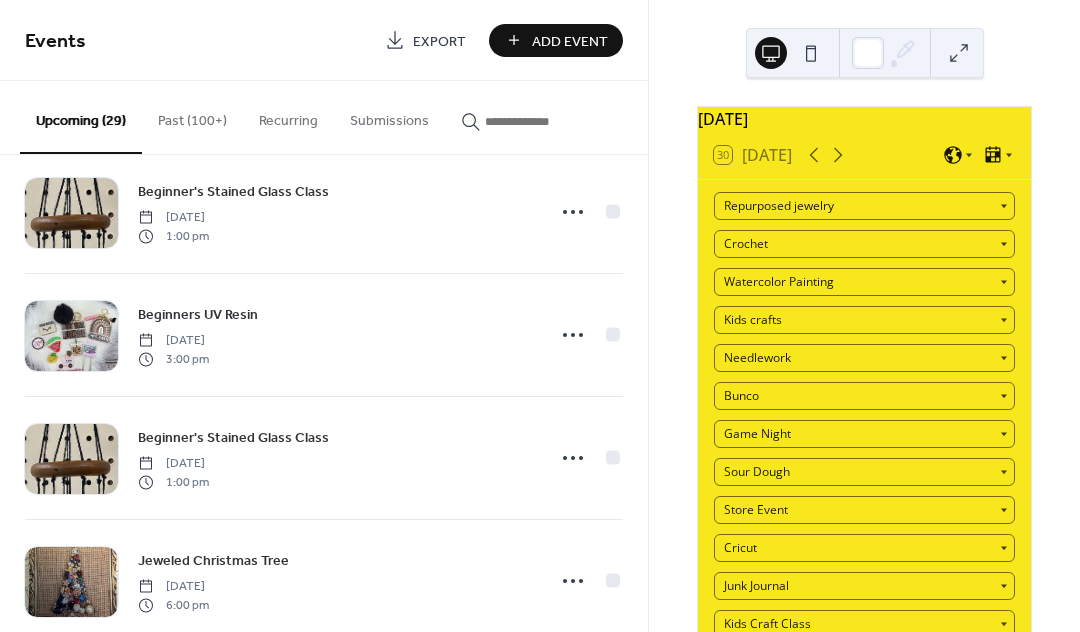 scroll, scrollTop: 1765, scrollLeft: 0, axis: vertical 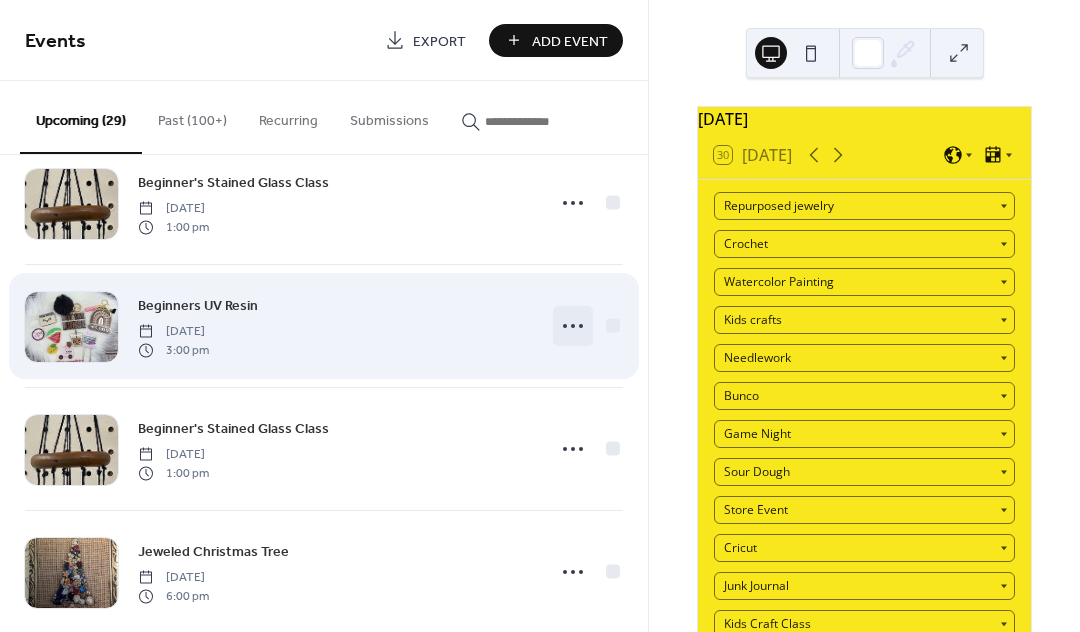 click 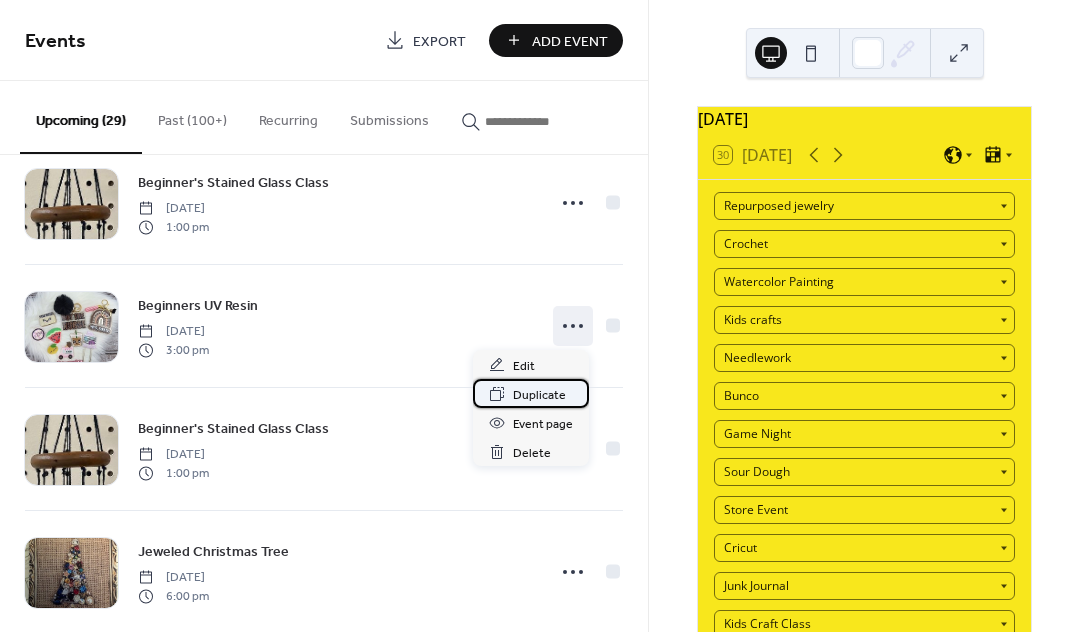 click on "Duplicate" at bounding box center (539, 395) 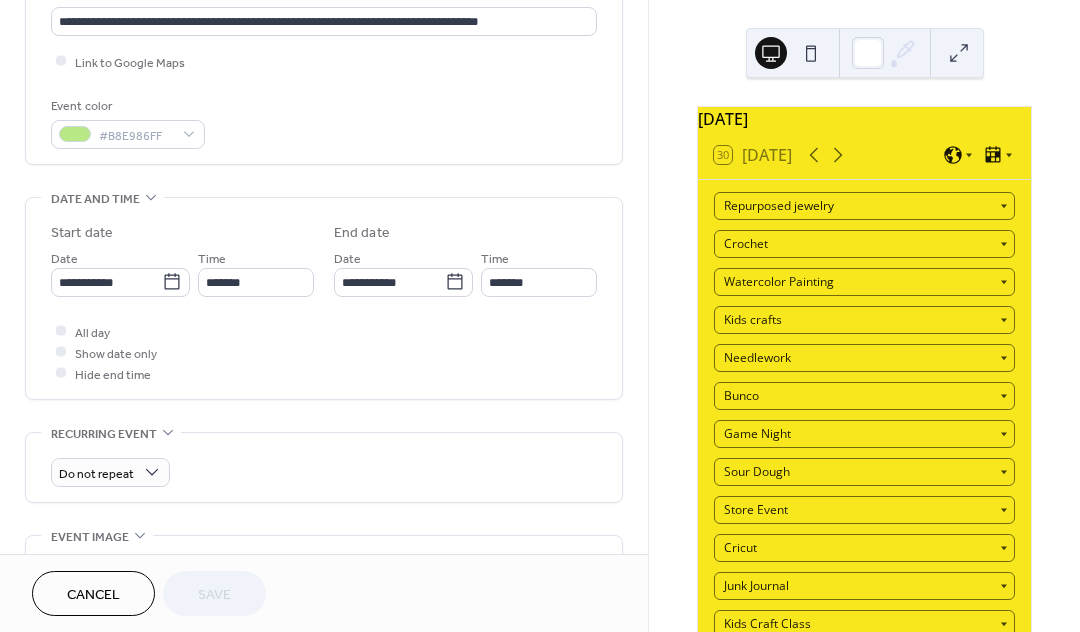 scroll, scrollTop: 466, scrollLeft: 0, axis: vertical 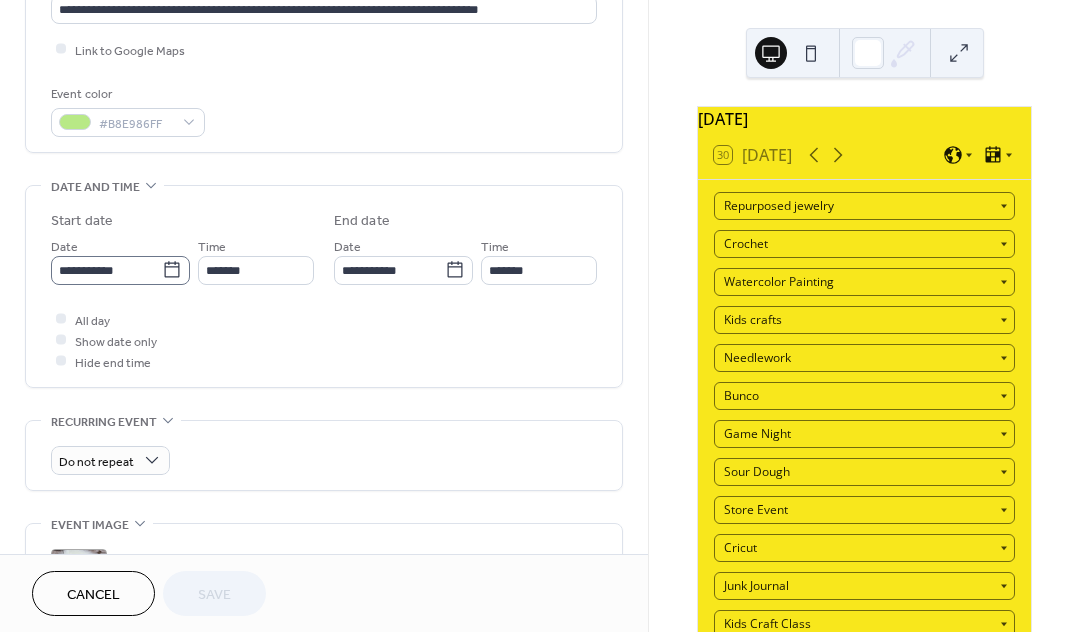 click 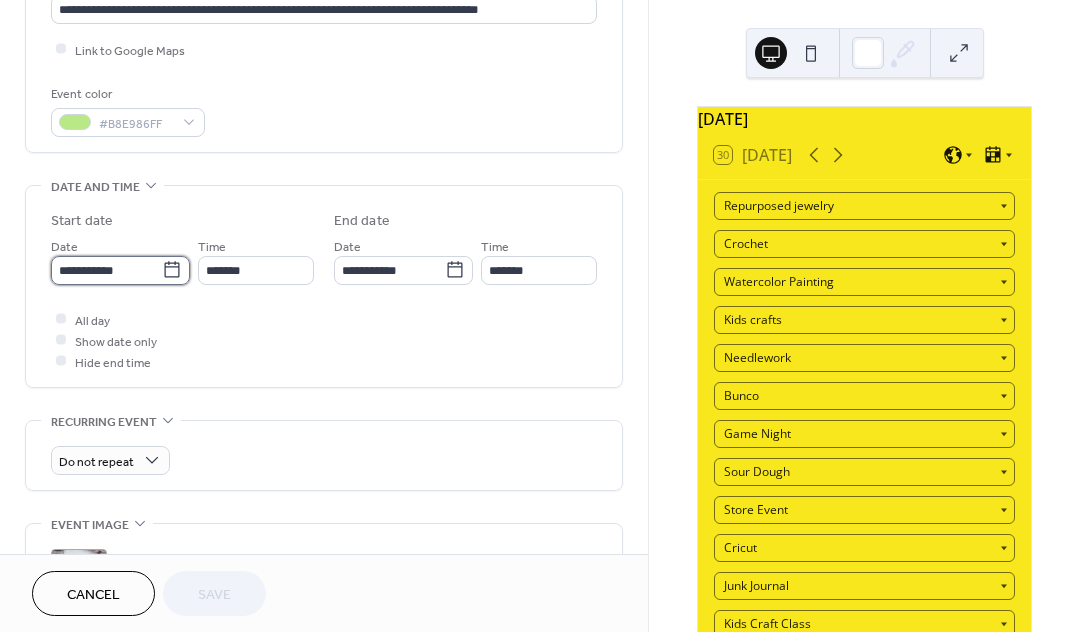 click on "**********" at bounding box center (106, 270) 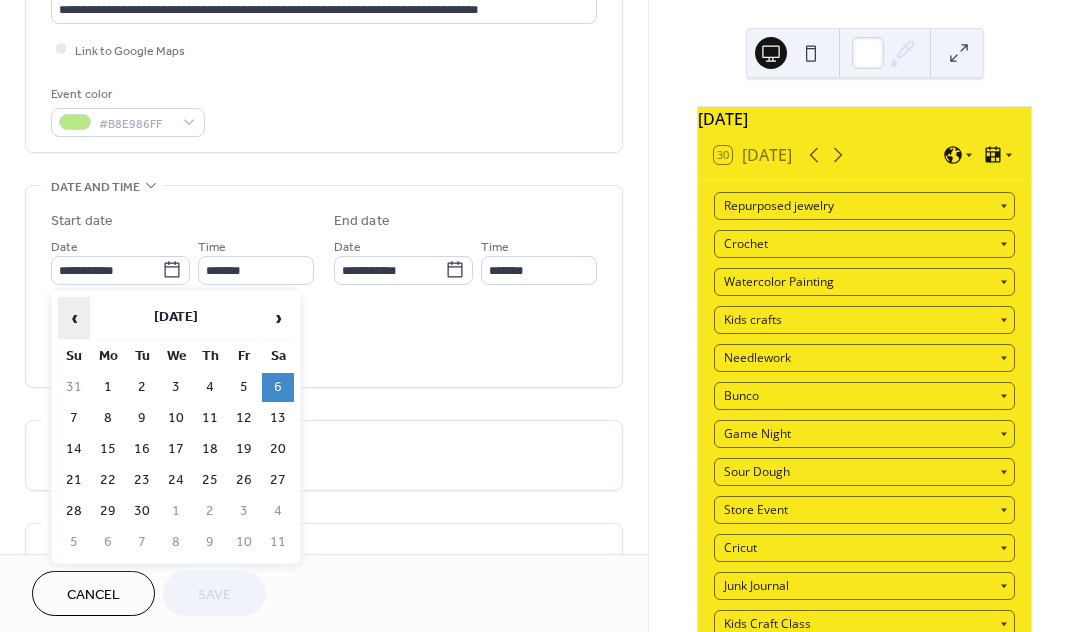 drag, startPoint x: 175, startPoint y: 270, endPoint x: 72, endPoint y: 315, distance: 112.40107 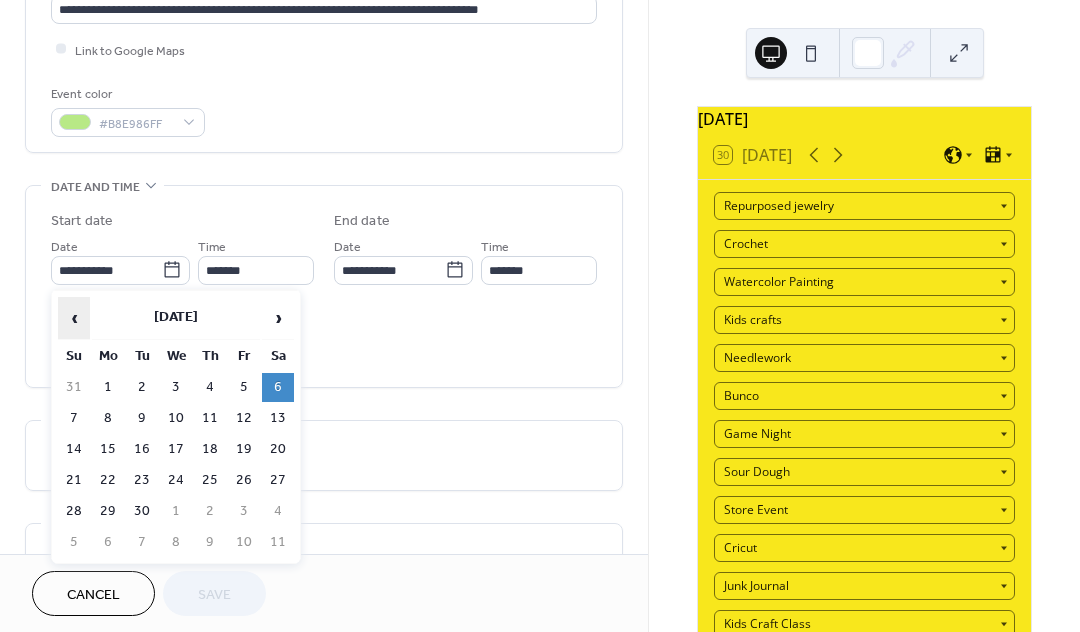 click on "**********" at bounding box center [540, 316] 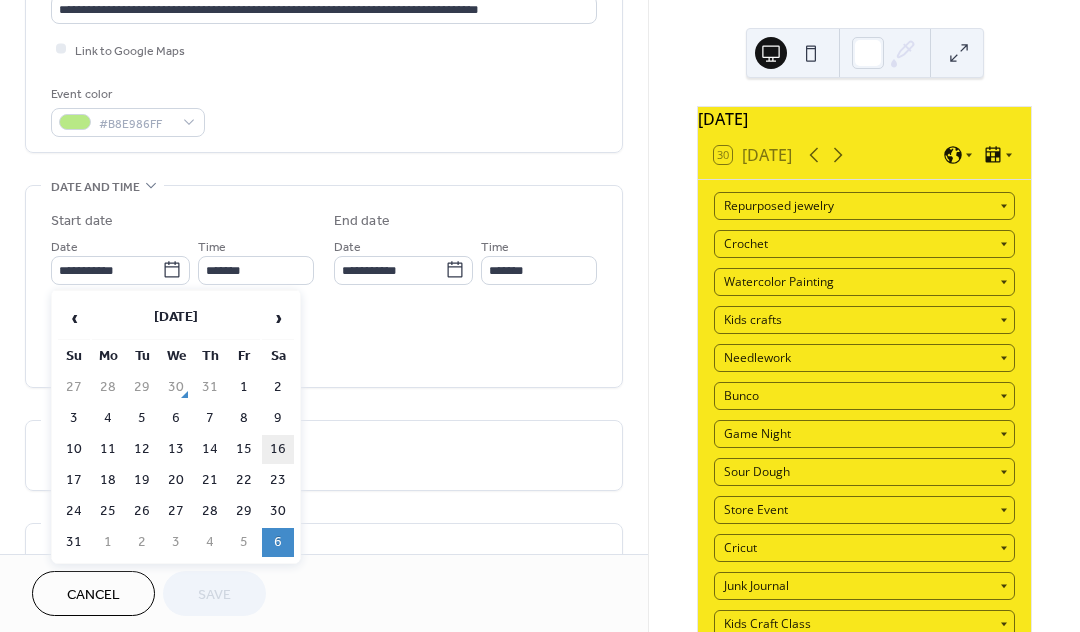 click on "16" at bounding box center [278, 449] 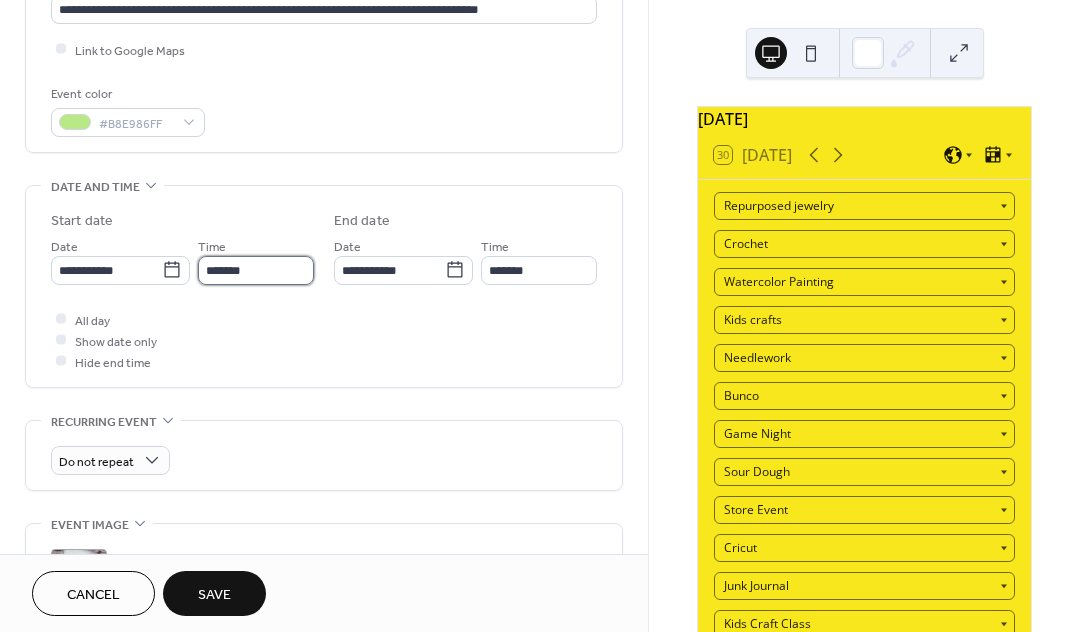 click on "*******" at bounding box center (256, 270) 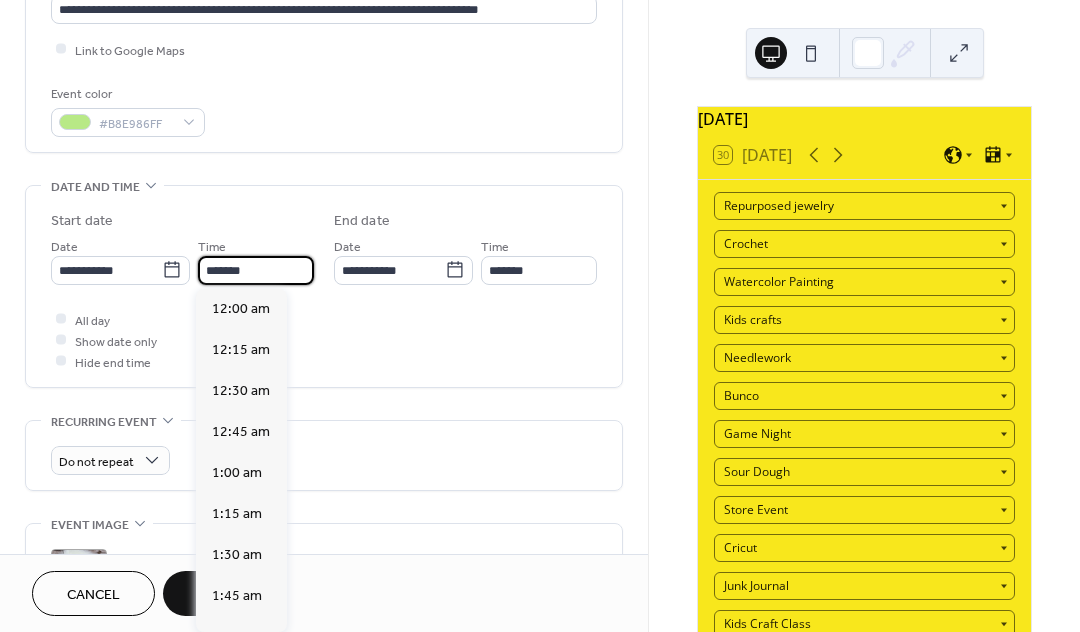 scroll, scrollTop: 2485, scrollLeft: 0, axis: vertical 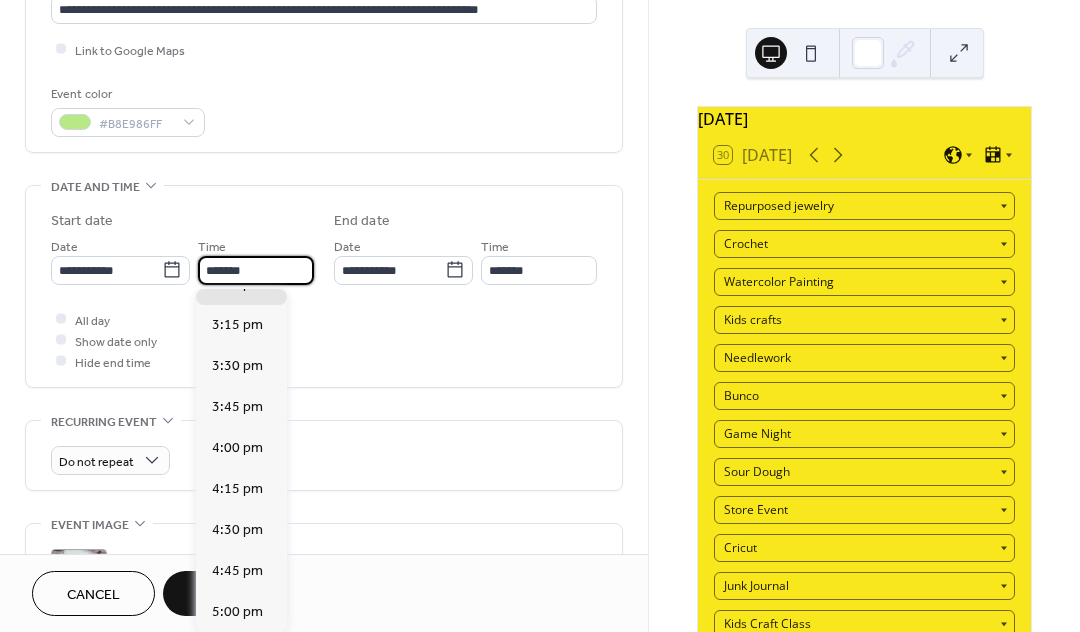 click on "*******" at bounding box center (256, 270) 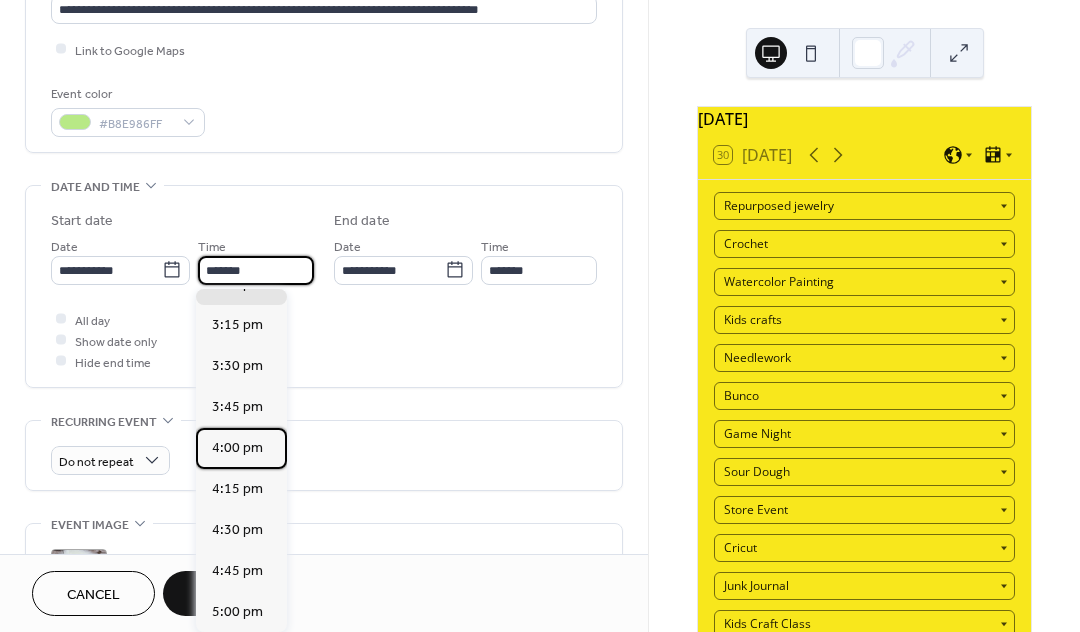 click on "4:00 pm" at bounding box center [237, 447] 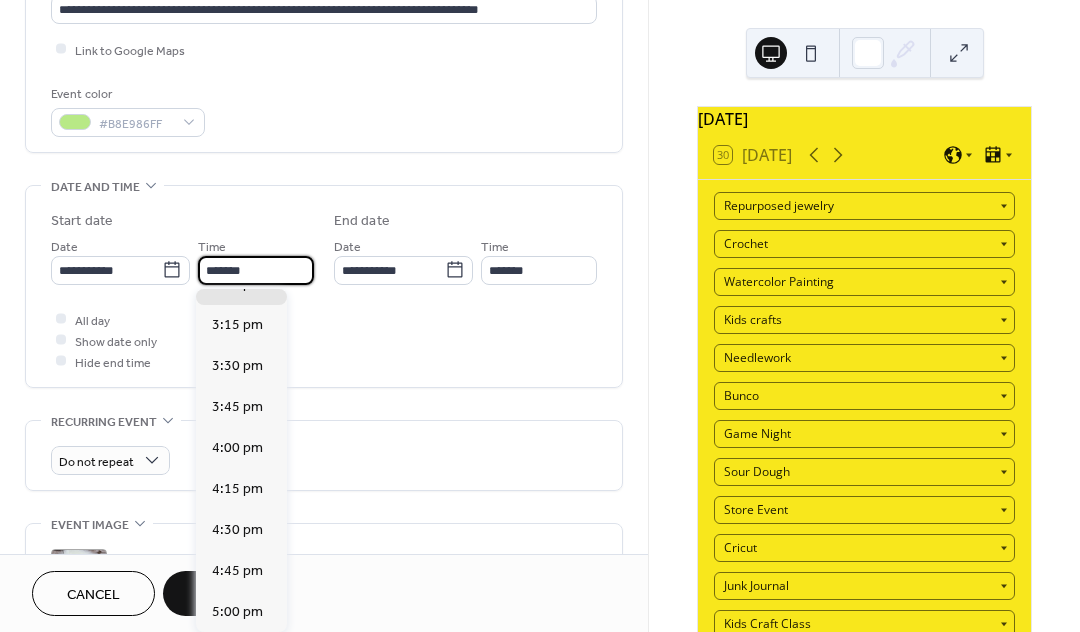 type on "*******" 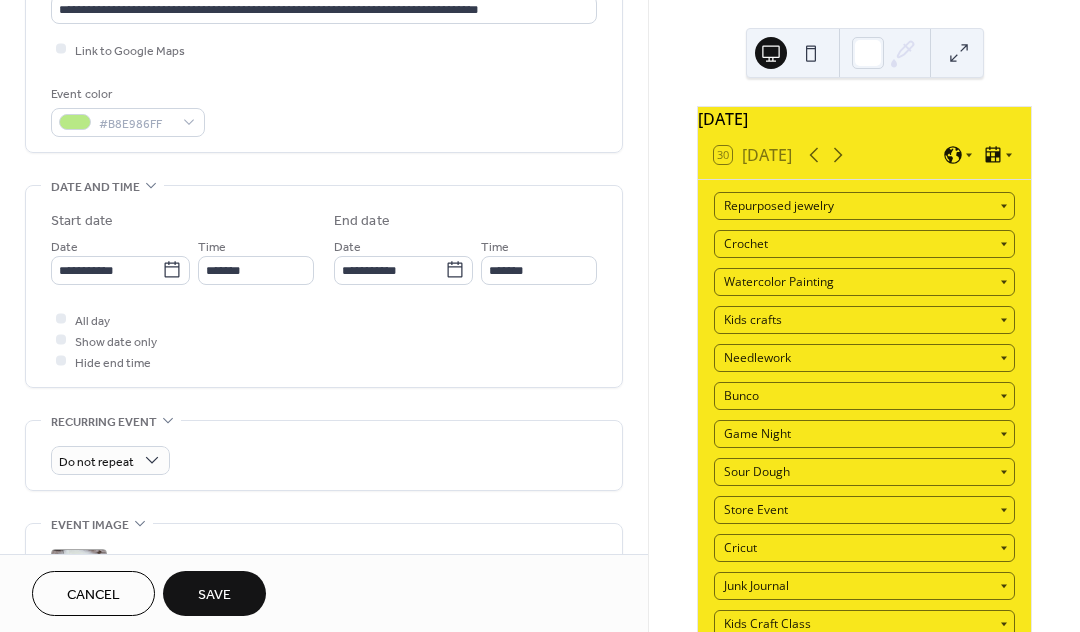 click on "Save" at bounding box center (214, 593) 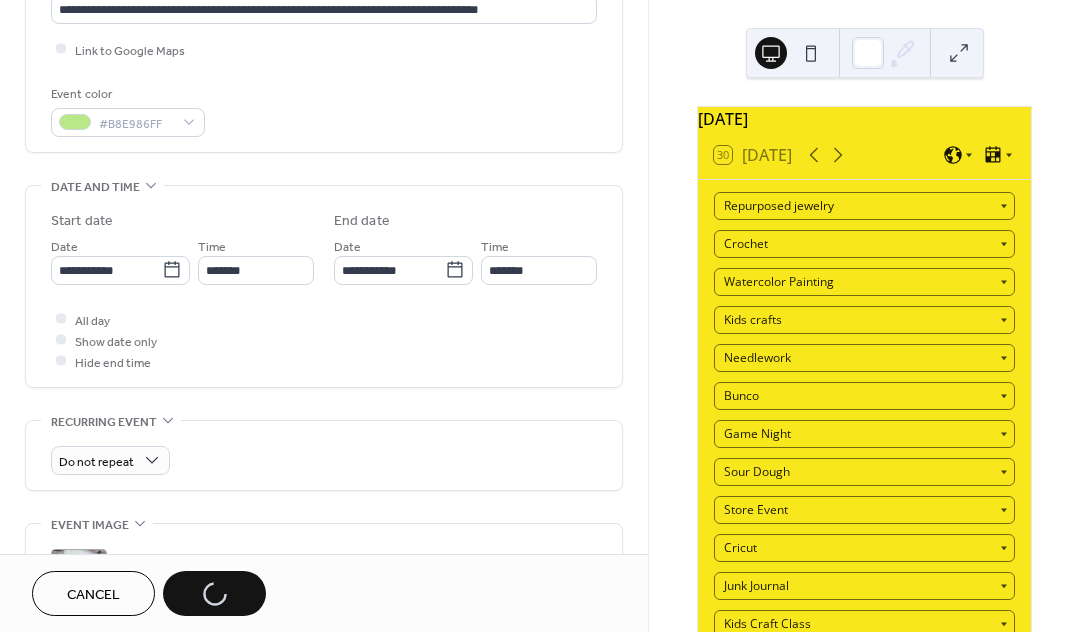 scroll, scrollTop: 805, scrollLeft: 0, axis: vertical 